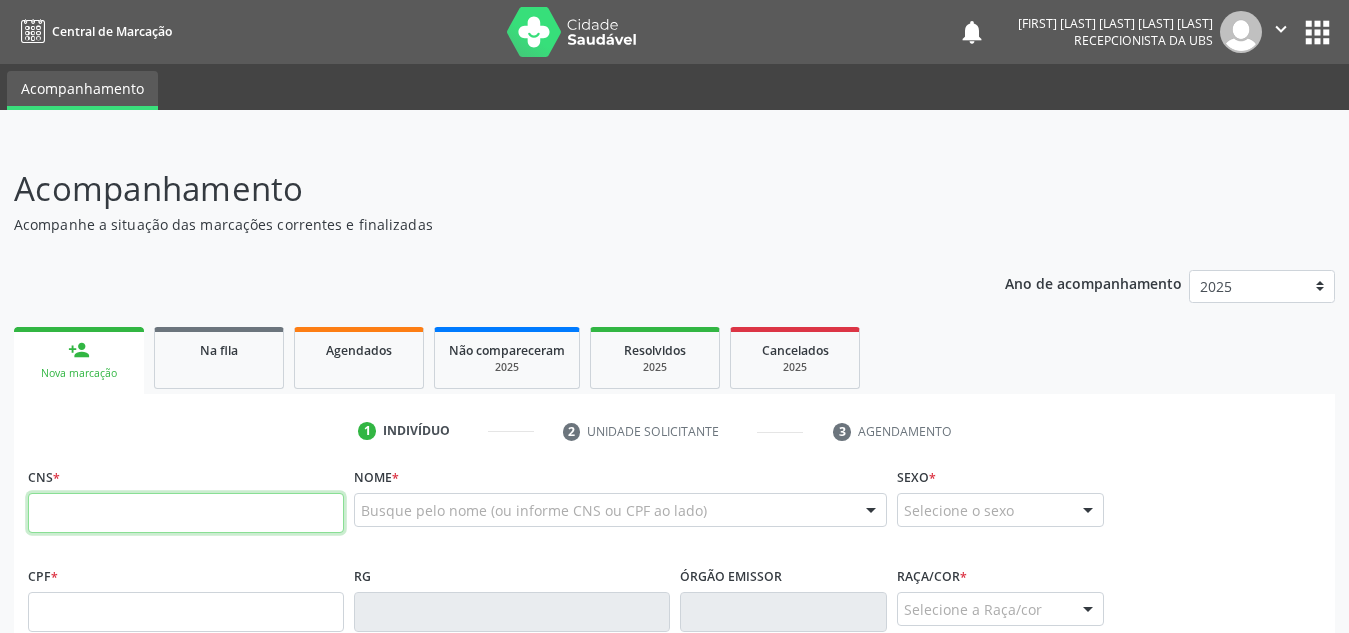 scroll, scrollTop: 0, scrollLeft: 0, axis: both 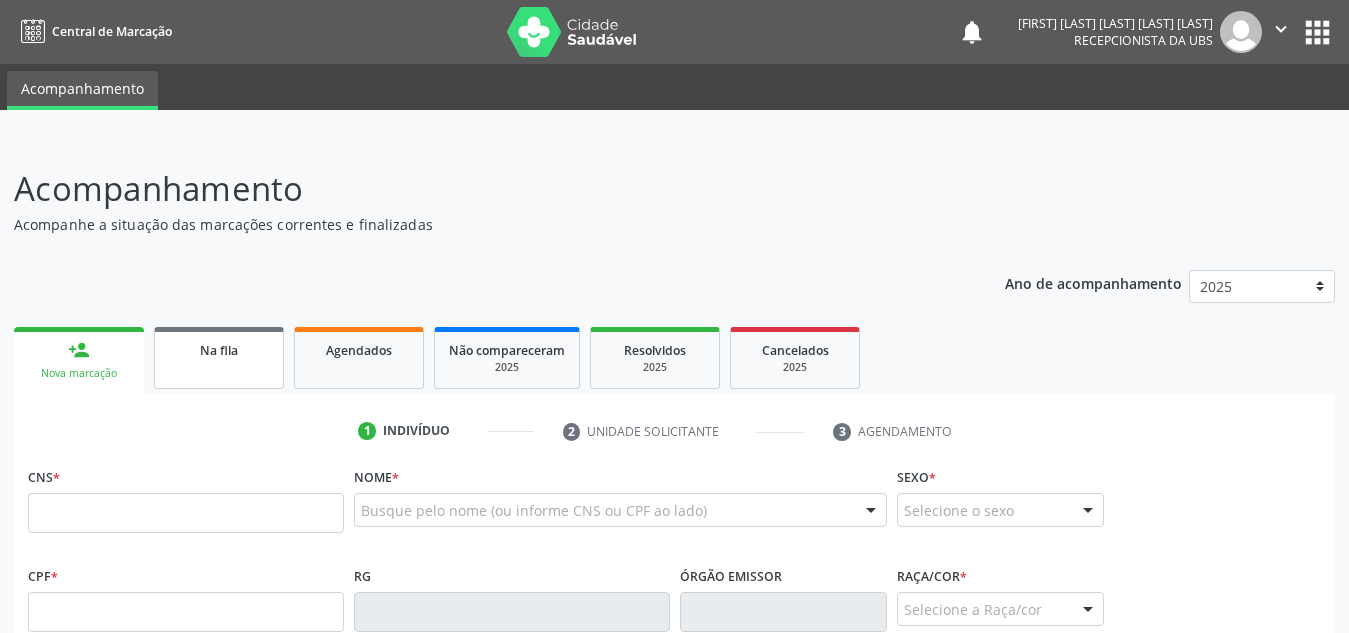 click on "Na fila" at bounding box center [219, 350] 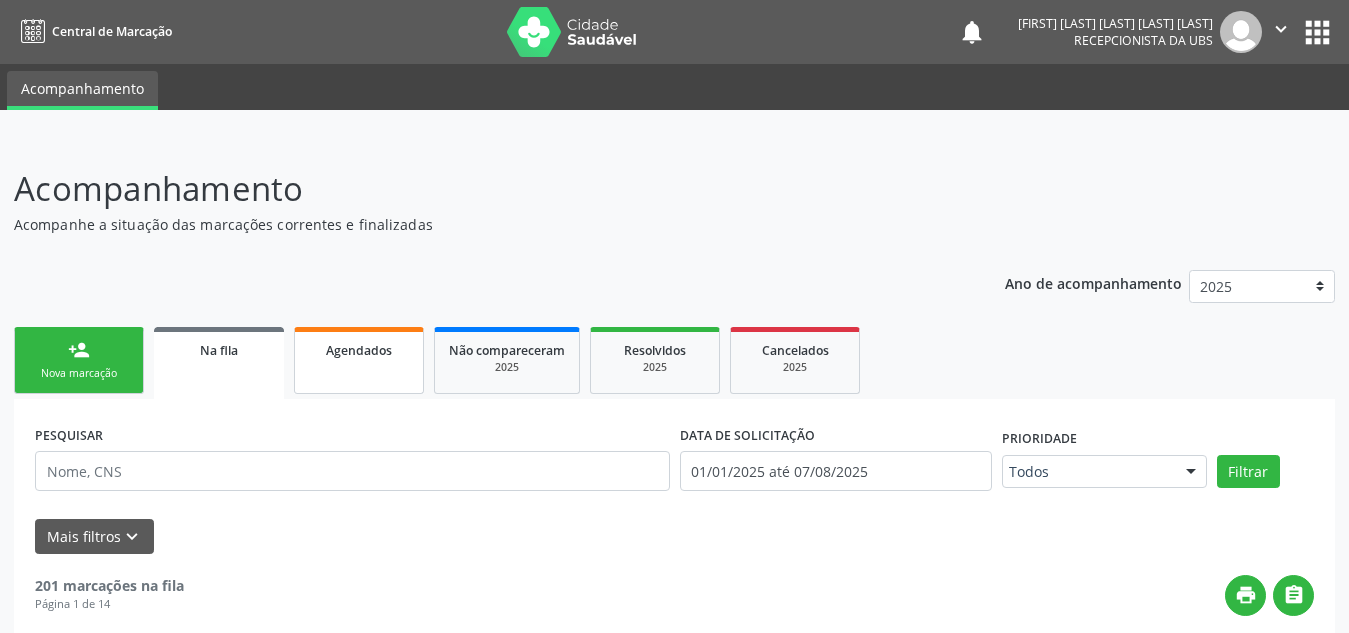 click on "Agendados" at bounding box center [359, 350] 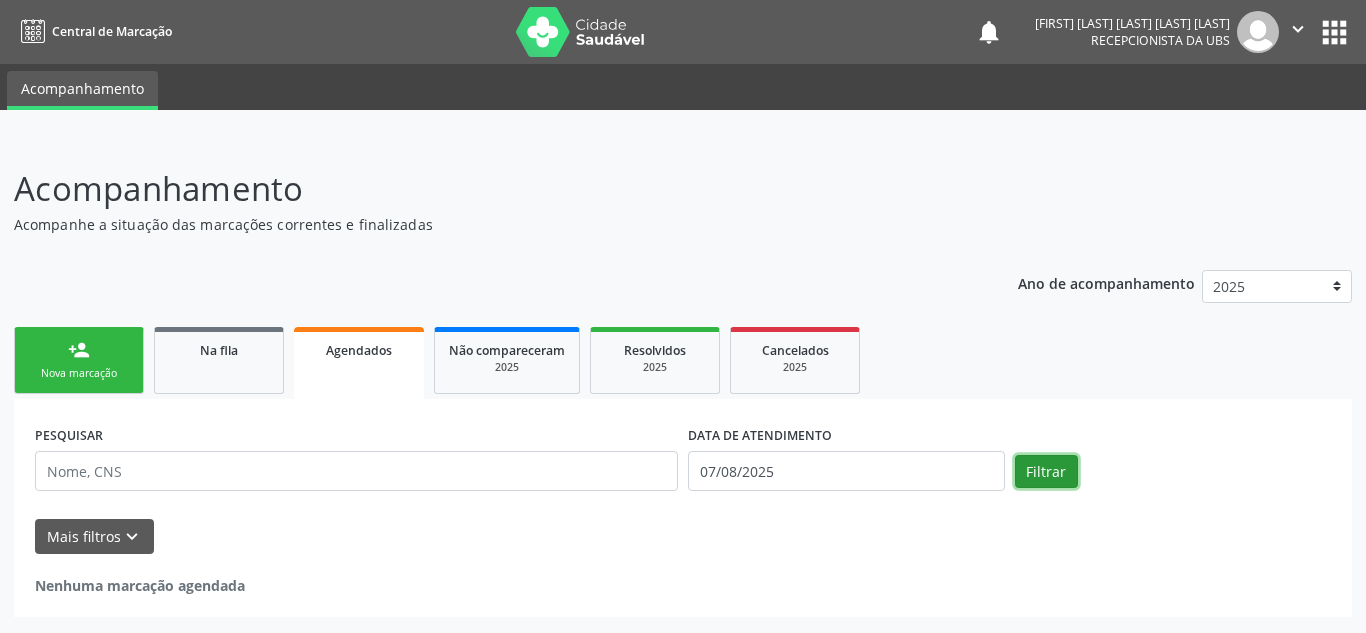 click on "Filtrar" at bounding box center [1046, 472] 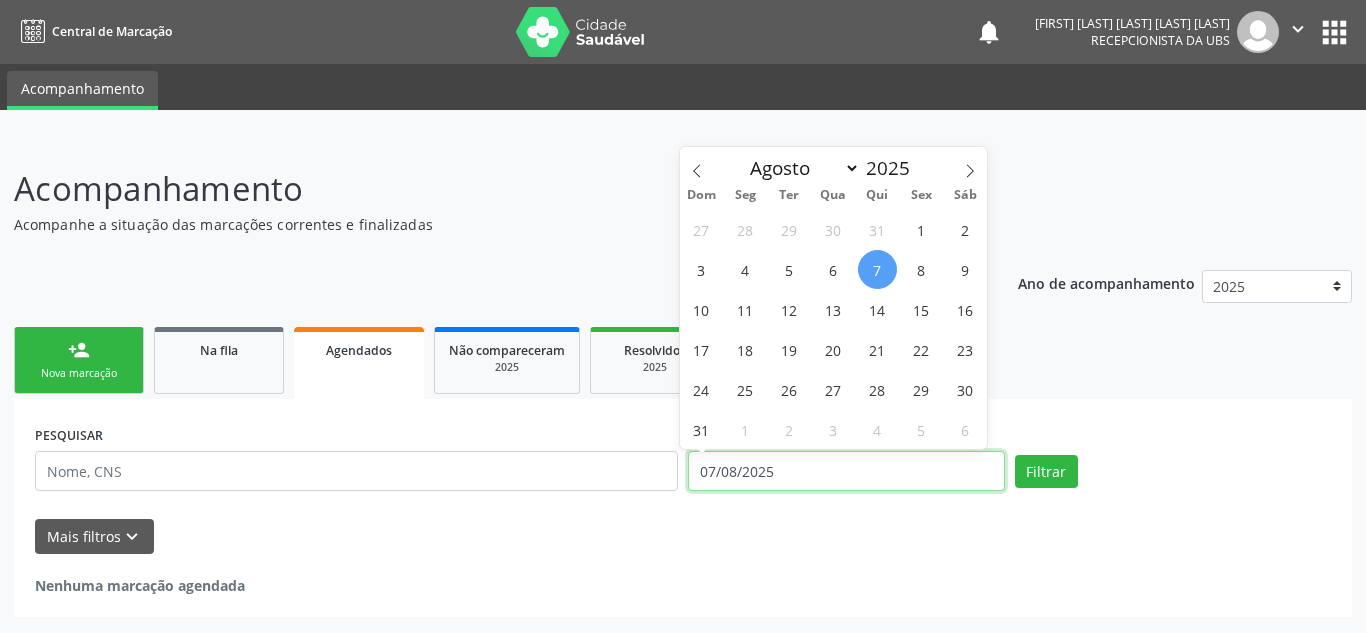 click on "07/08/2025" at bounding box center (846, 471) 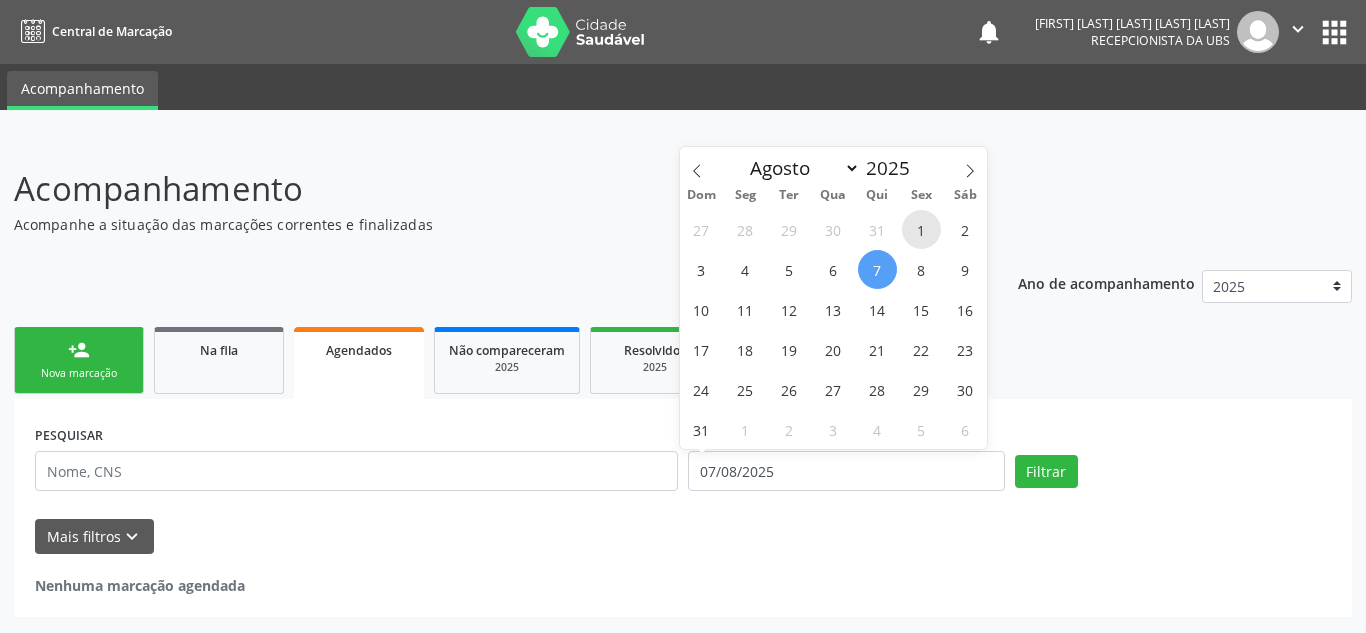 click on "1" at bounding box center (921, 229) 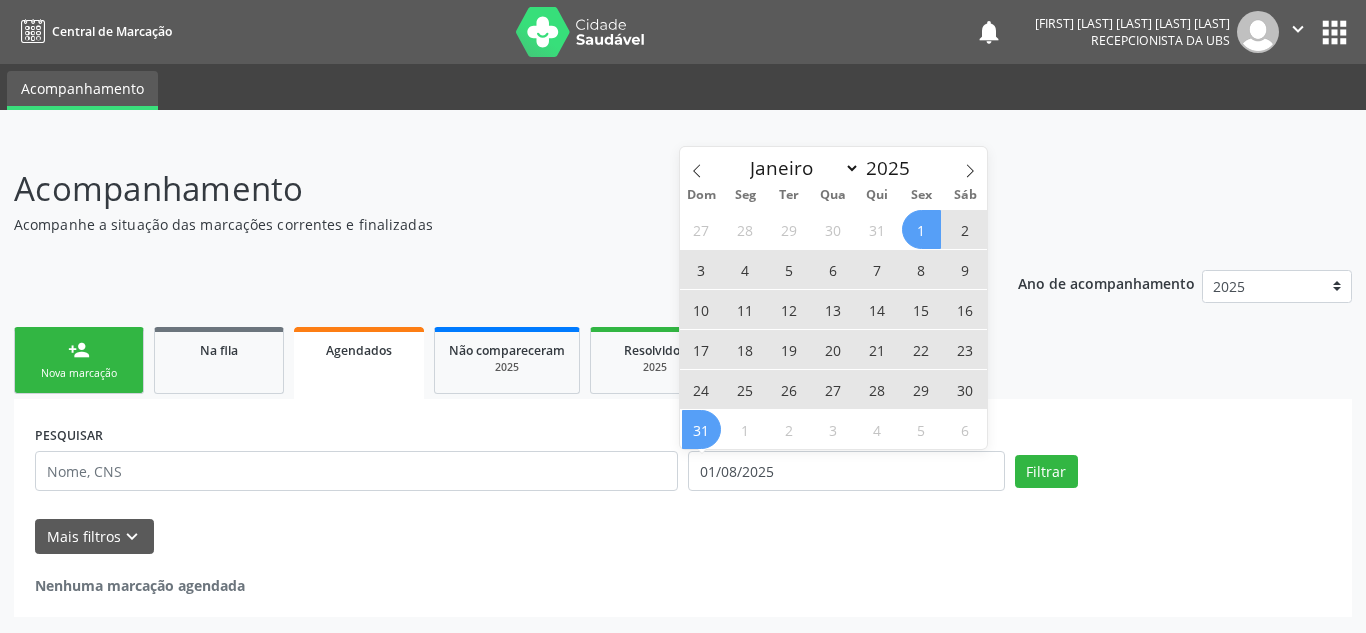 click on "31" at bounding box center [701, 429] 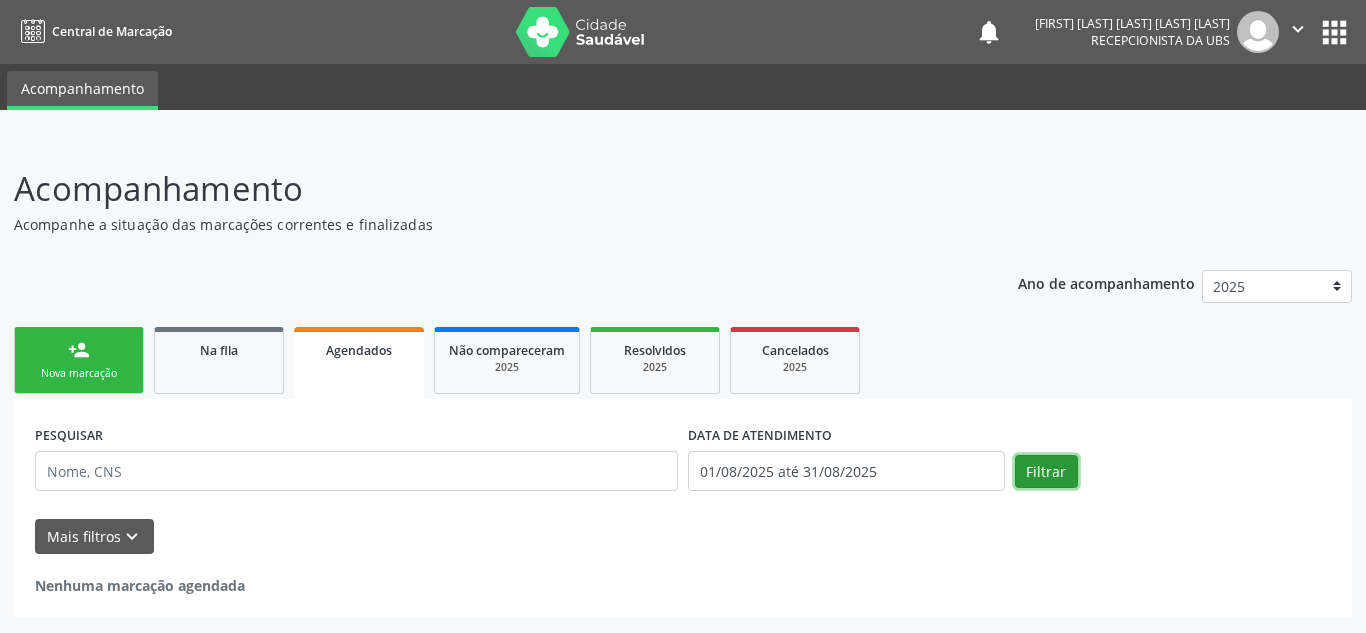 click on "Filtrar" at bounding box center (1046, 472) 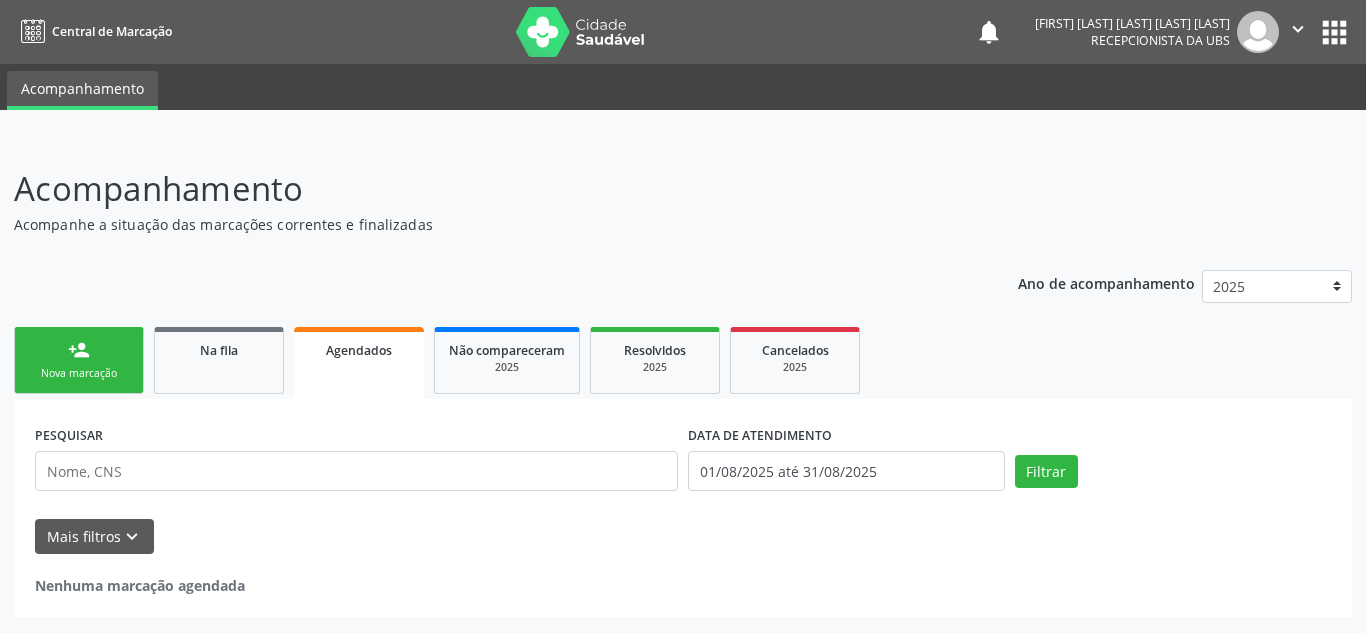 click on "Nova marcação" at bounding box center [79, 373] 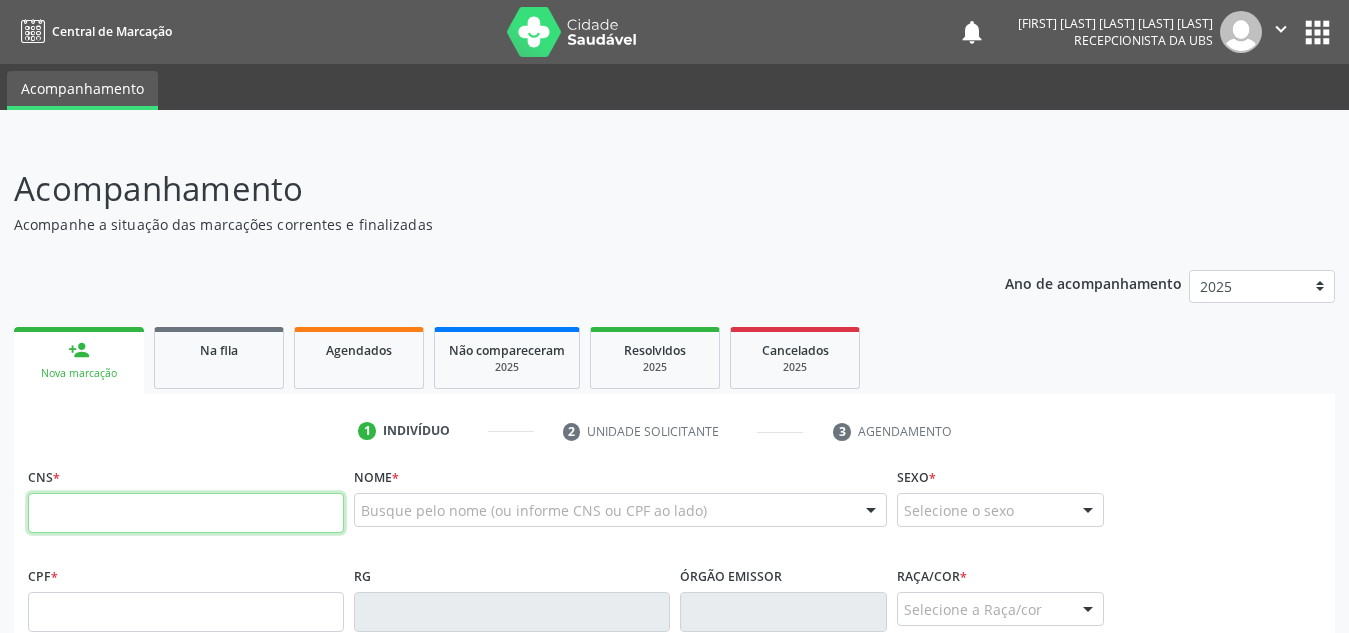 click at bounding box center (186, 513) 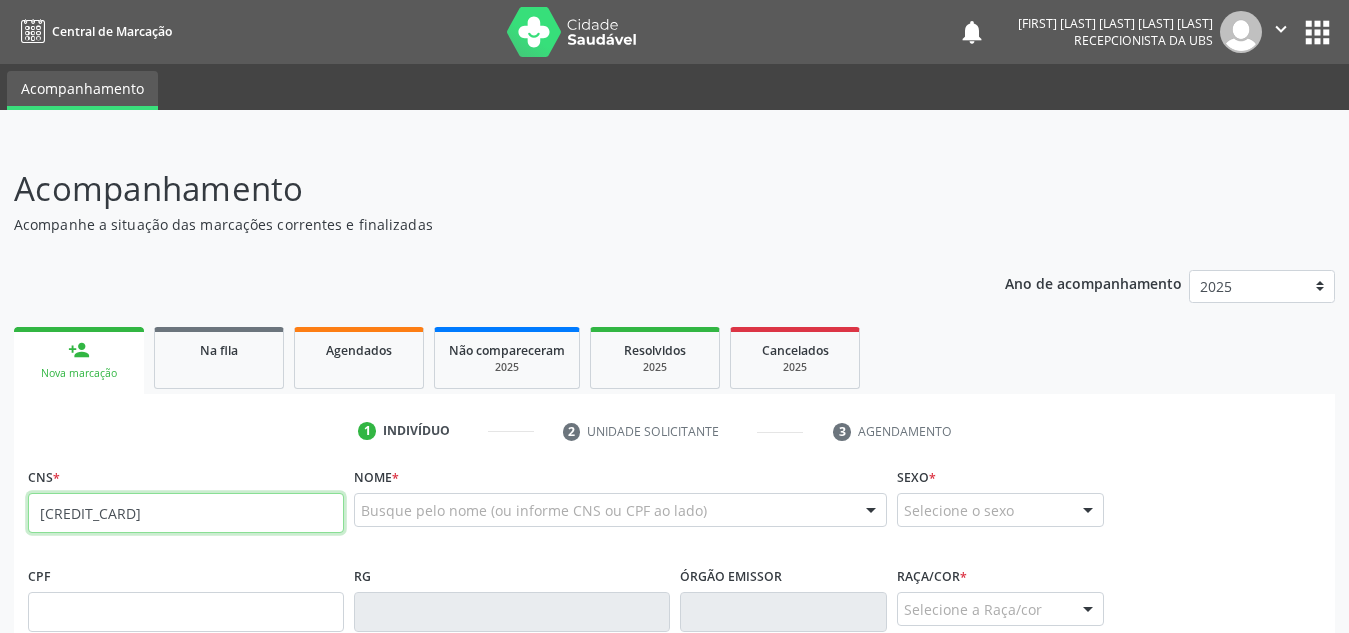 type on "[CREDIT_CARD]" 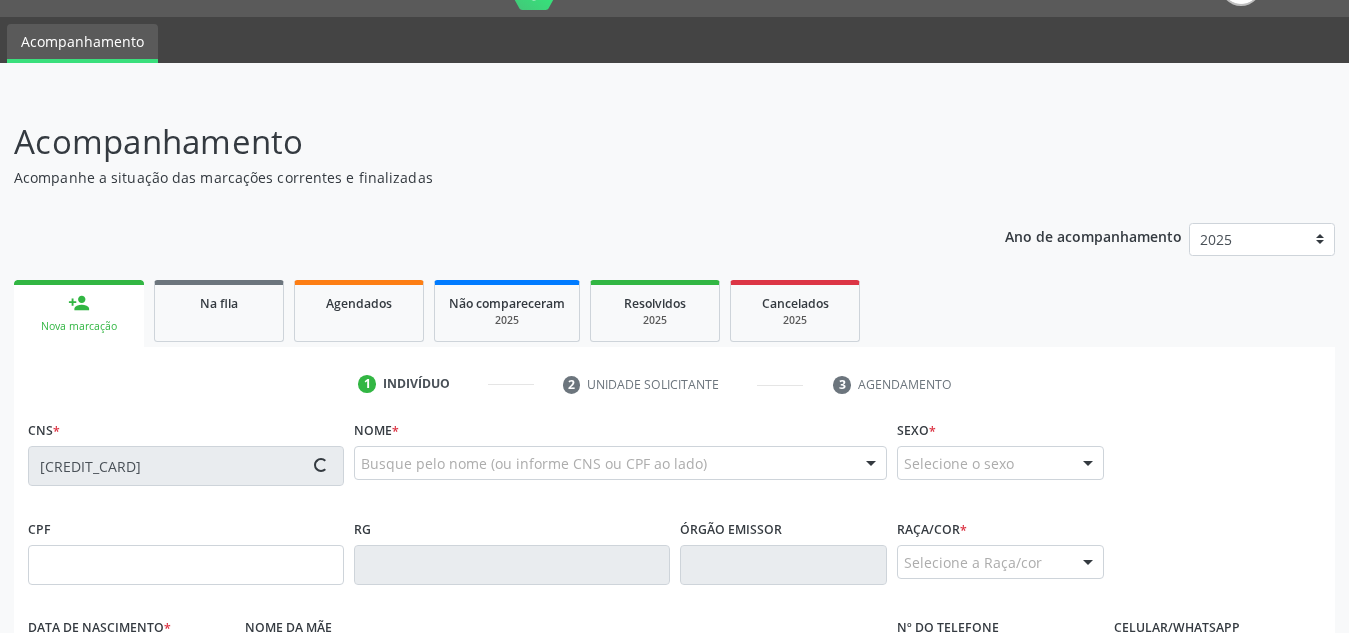 type on "[SSN]" 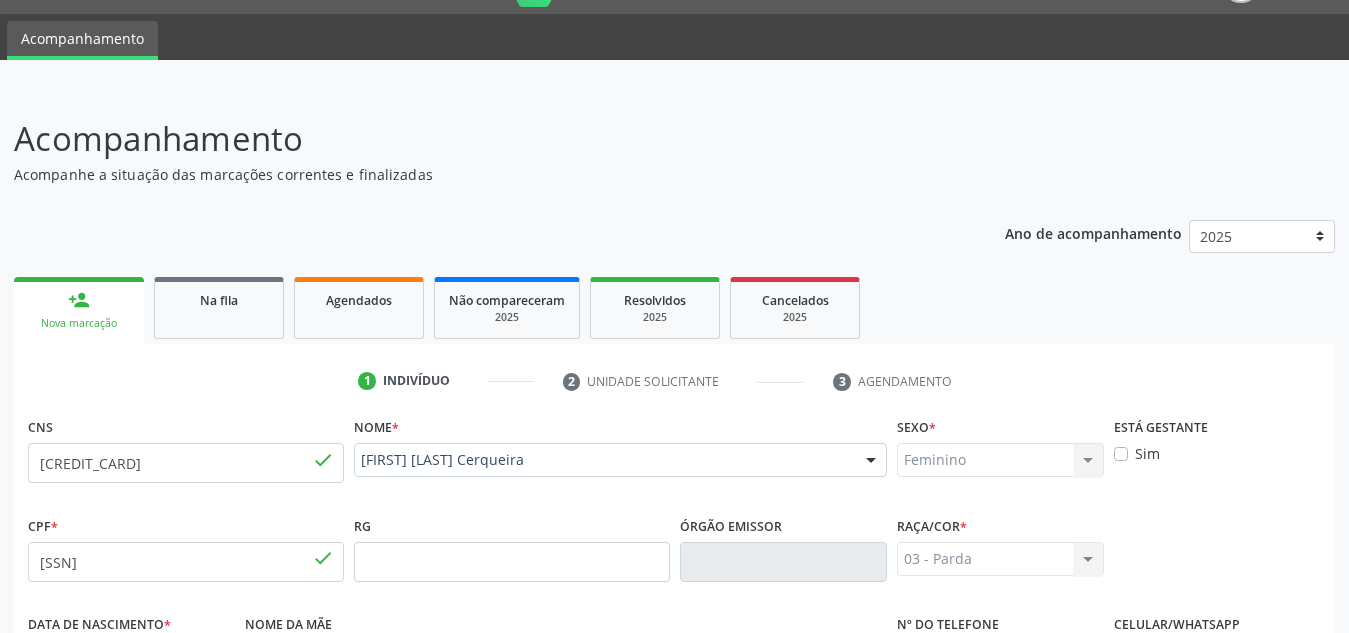 scroll, scrollTop: 0, scrollLeft: 0, axis: both 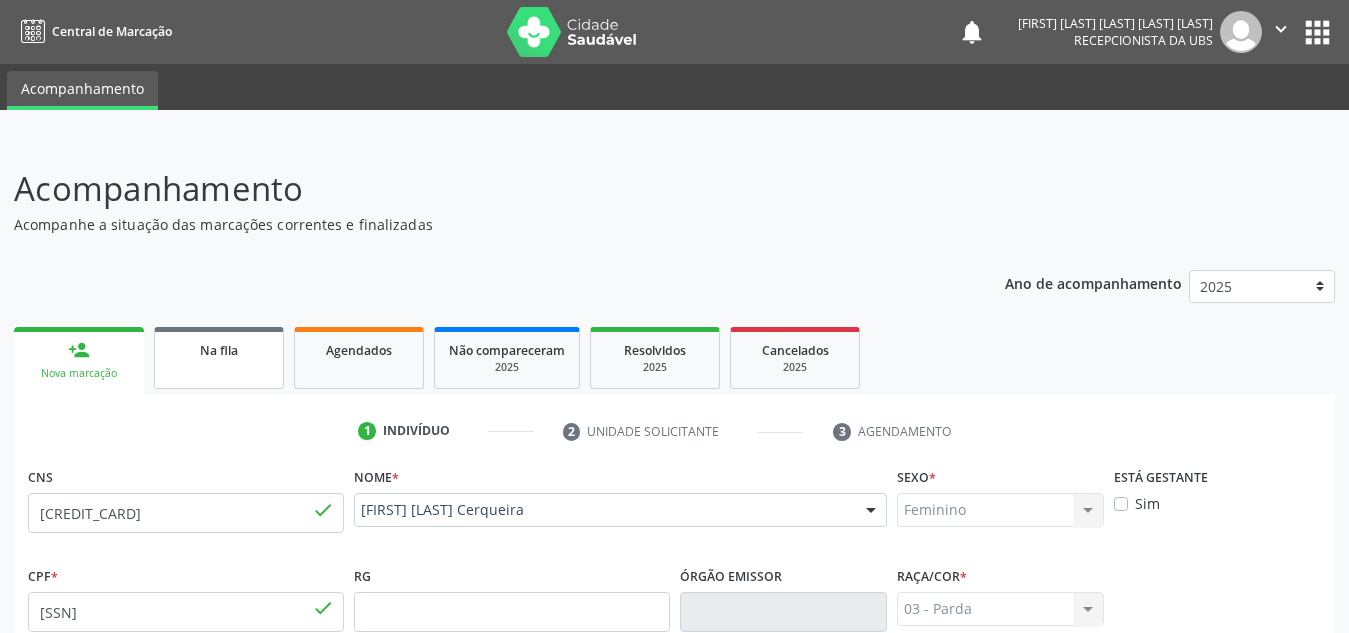 click on "Na fila" at bounding box center (219, 349) 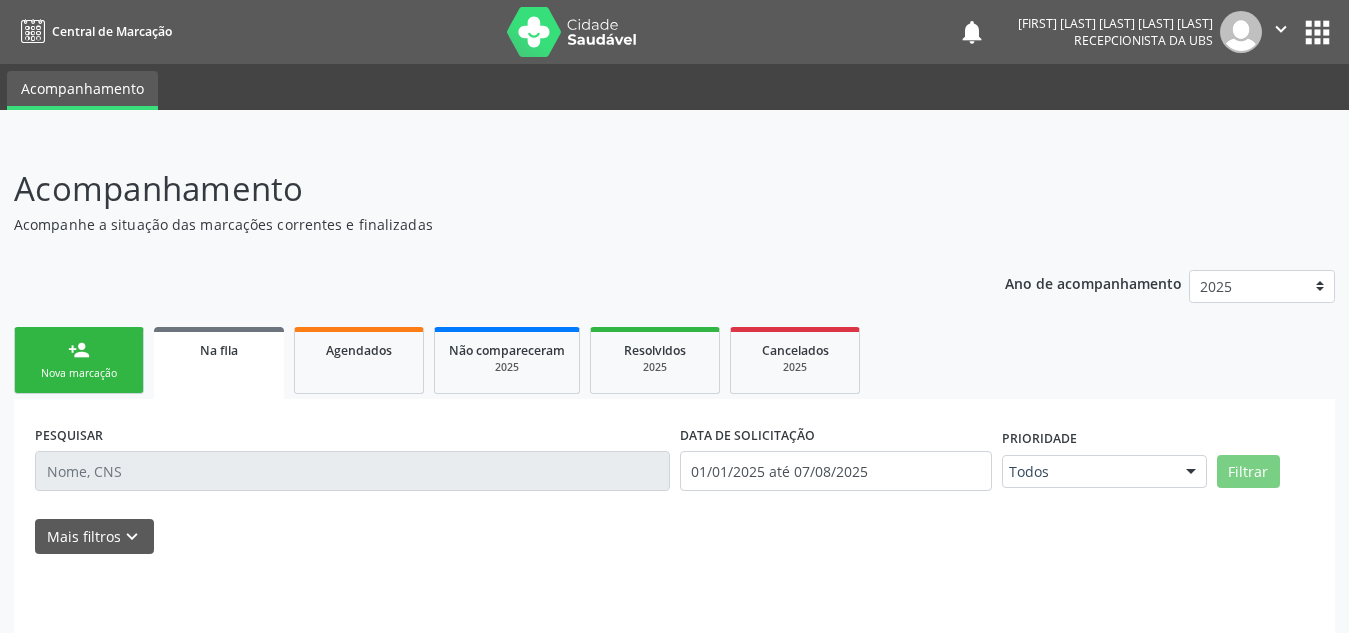 click on "person_add
Nova marcação" at bounding box center (79, 360) 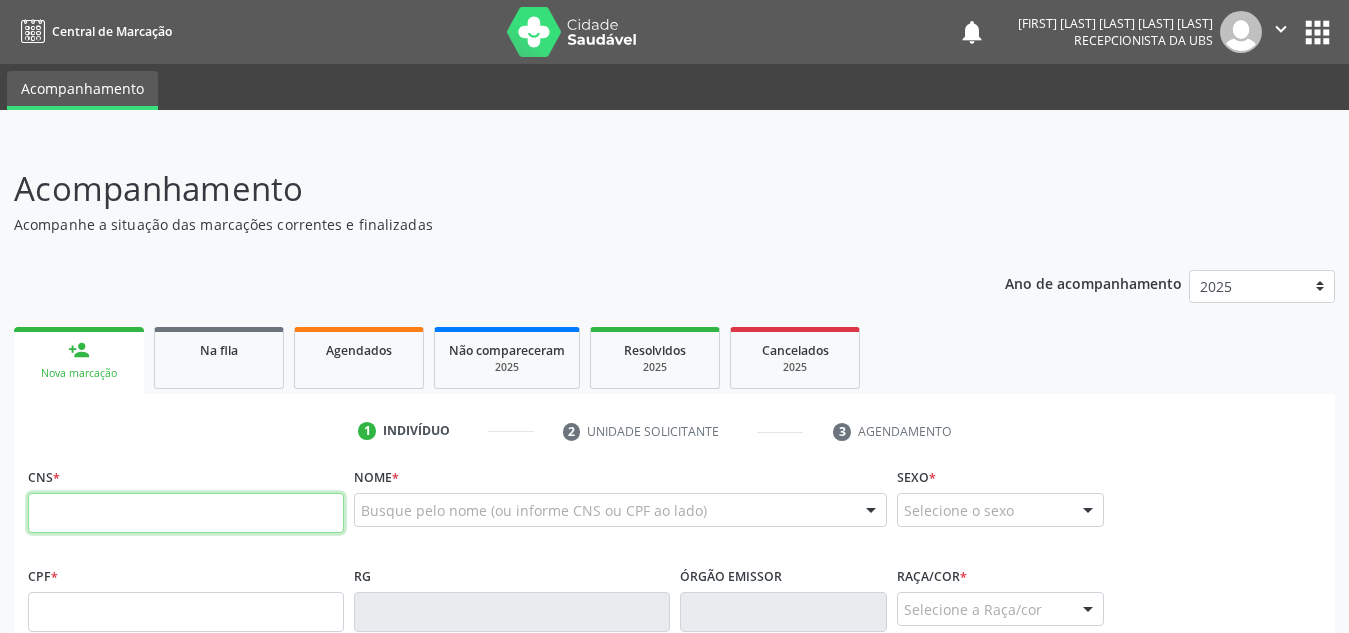 click at bounding box center (186, 513) 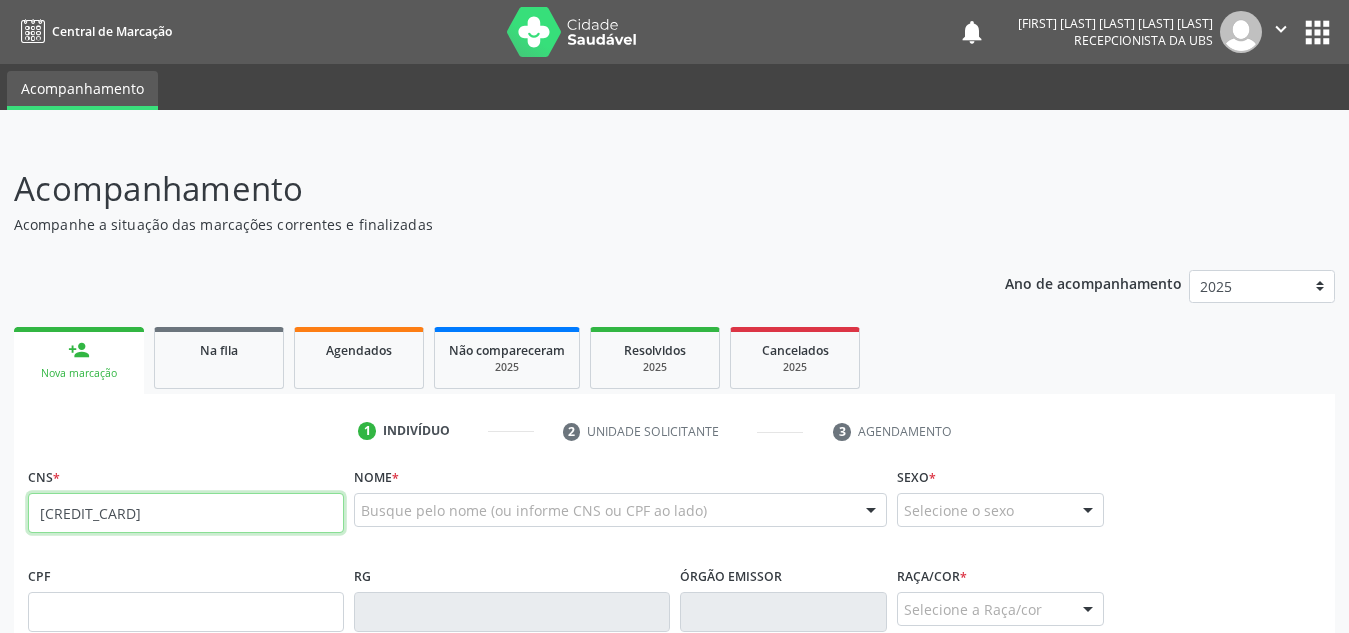 type on "[CREDIT_CARD]" 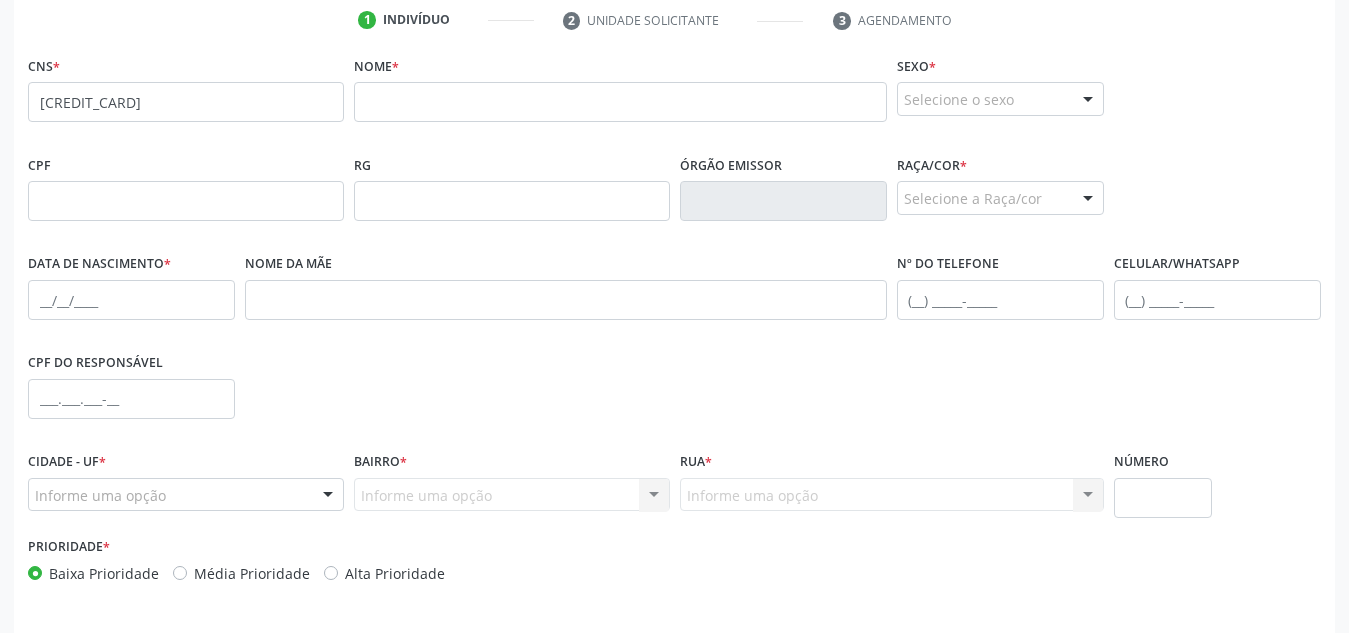 scroll, scrollTop: 479, scrollLeft: 0, axis: vertical 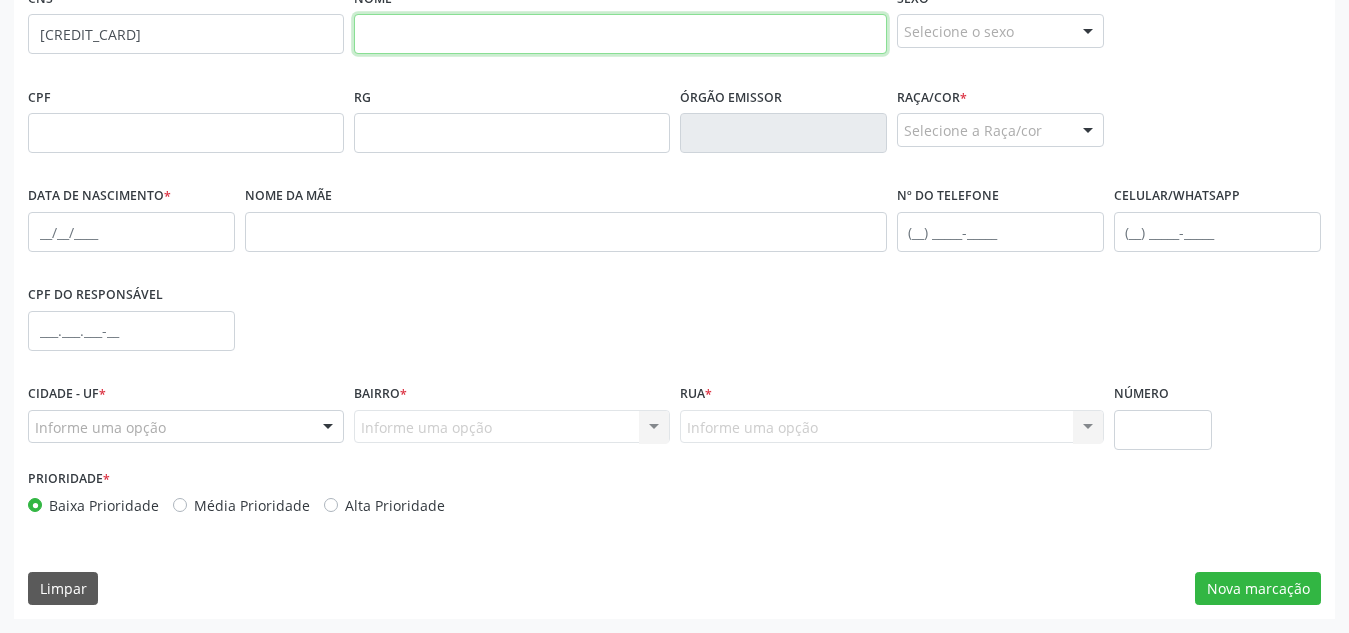 click at bounding box center [620, 34] 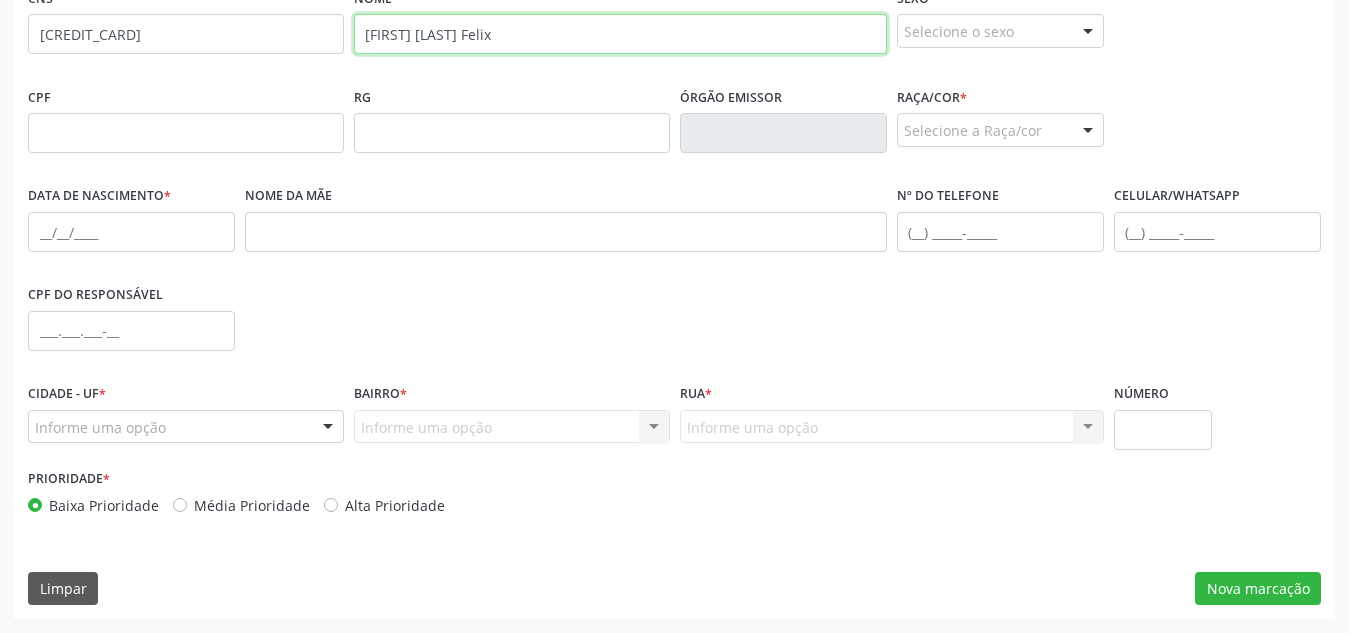 type on "[FIRST] [LAST] Felix" 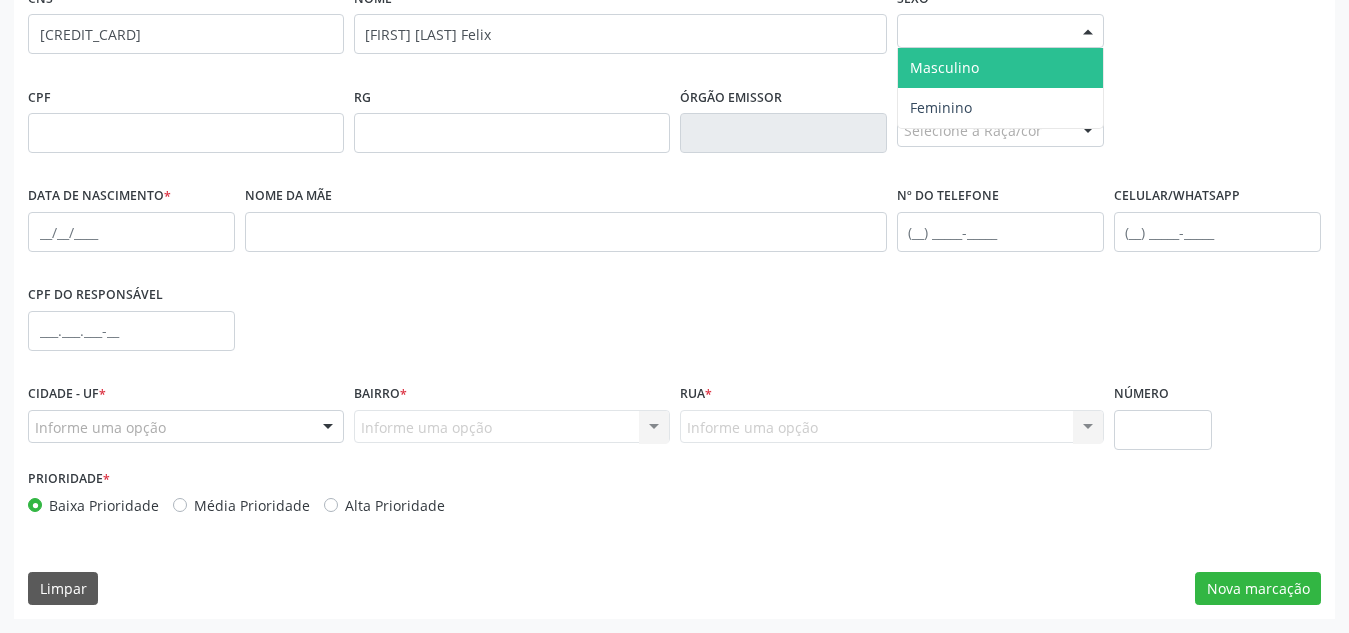 click on "Selecione o sexo" at bounding box center [1000, 31] 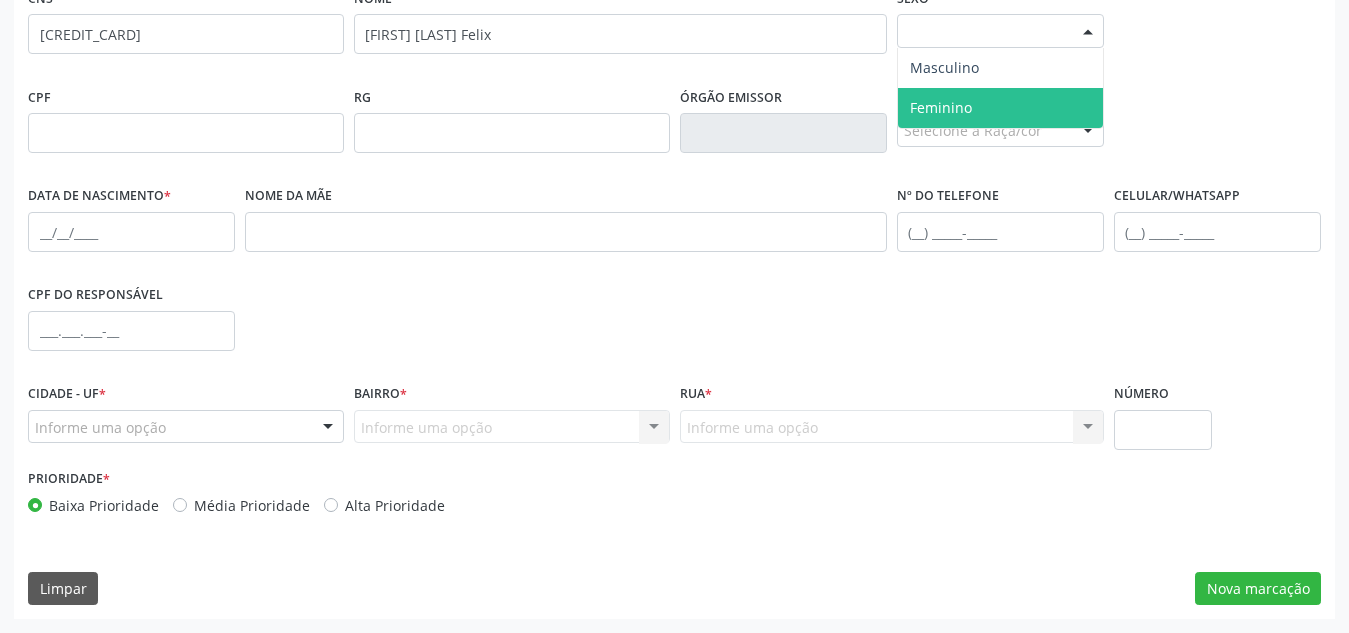 click on "Feminino" at bounding box center (1000, 108) 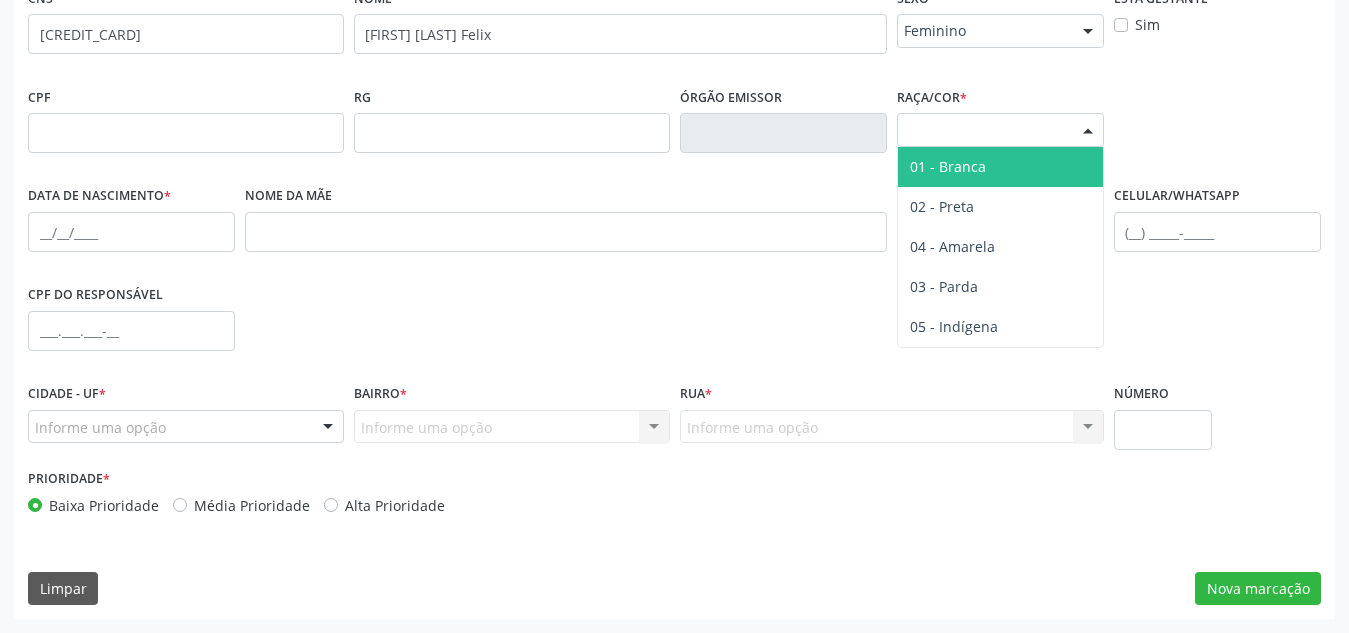 click on "Selecione a Raça/cor" at bounding box center (1000, 130) 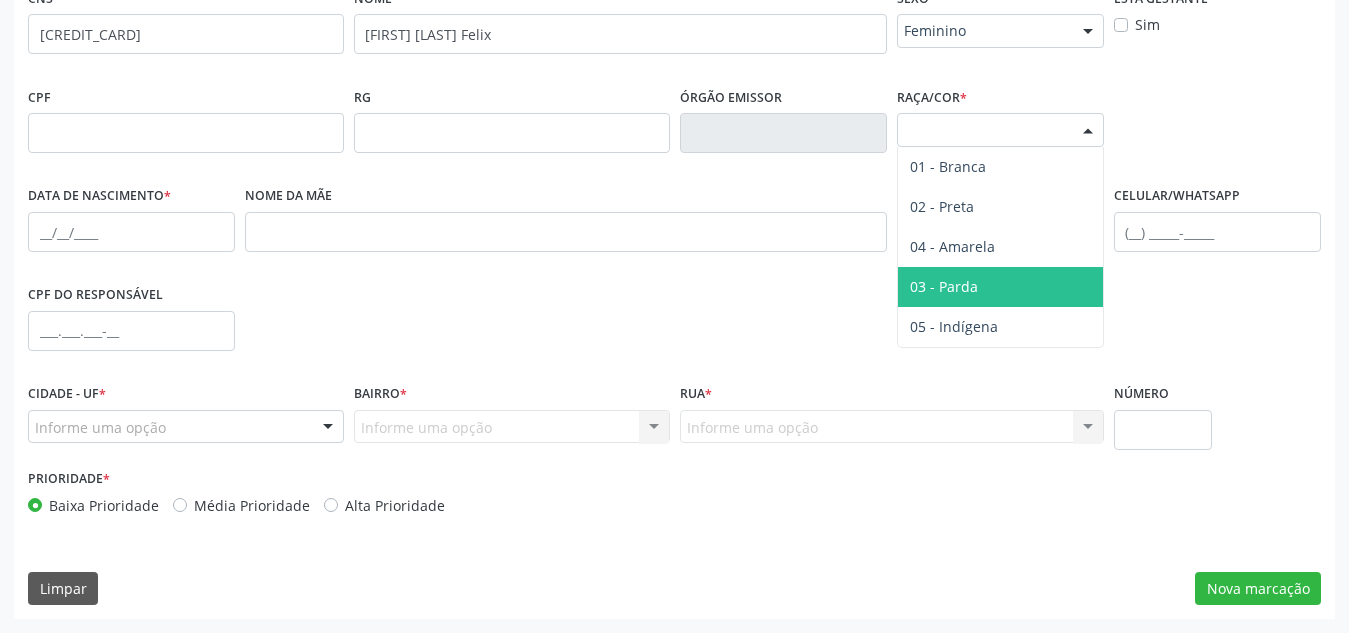click on "03 - Parda" at bounding box center (944, 286) 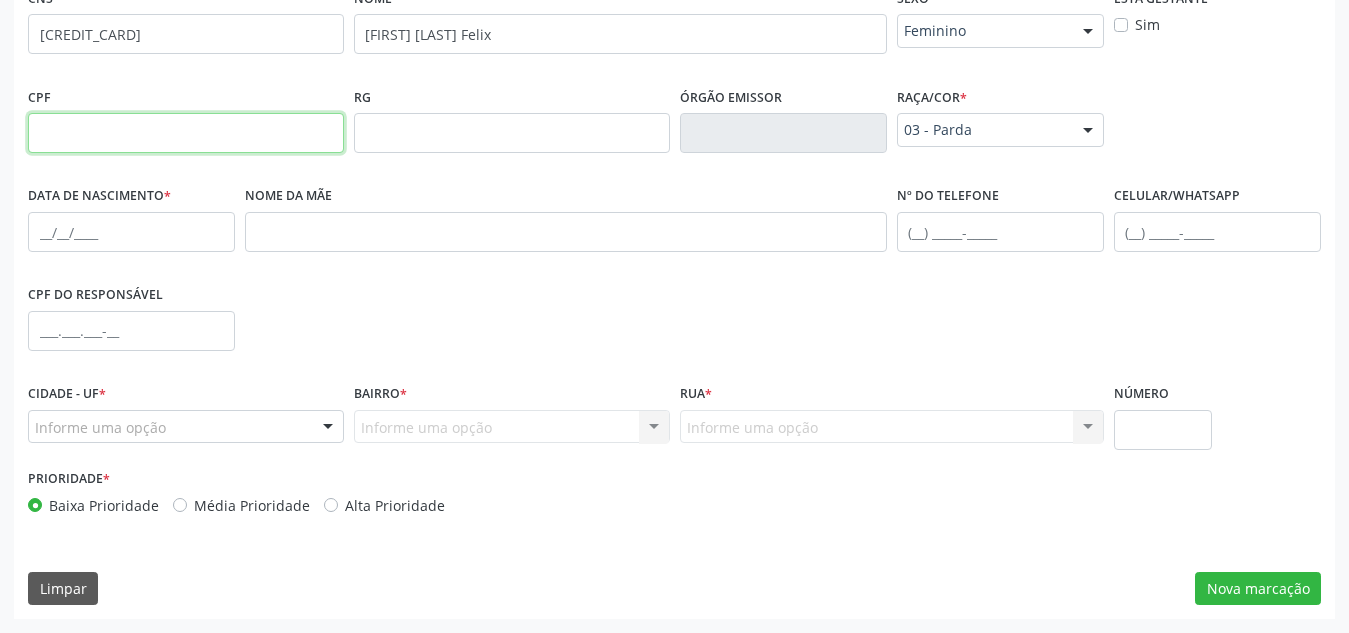 click at bounding box center [186, 133] 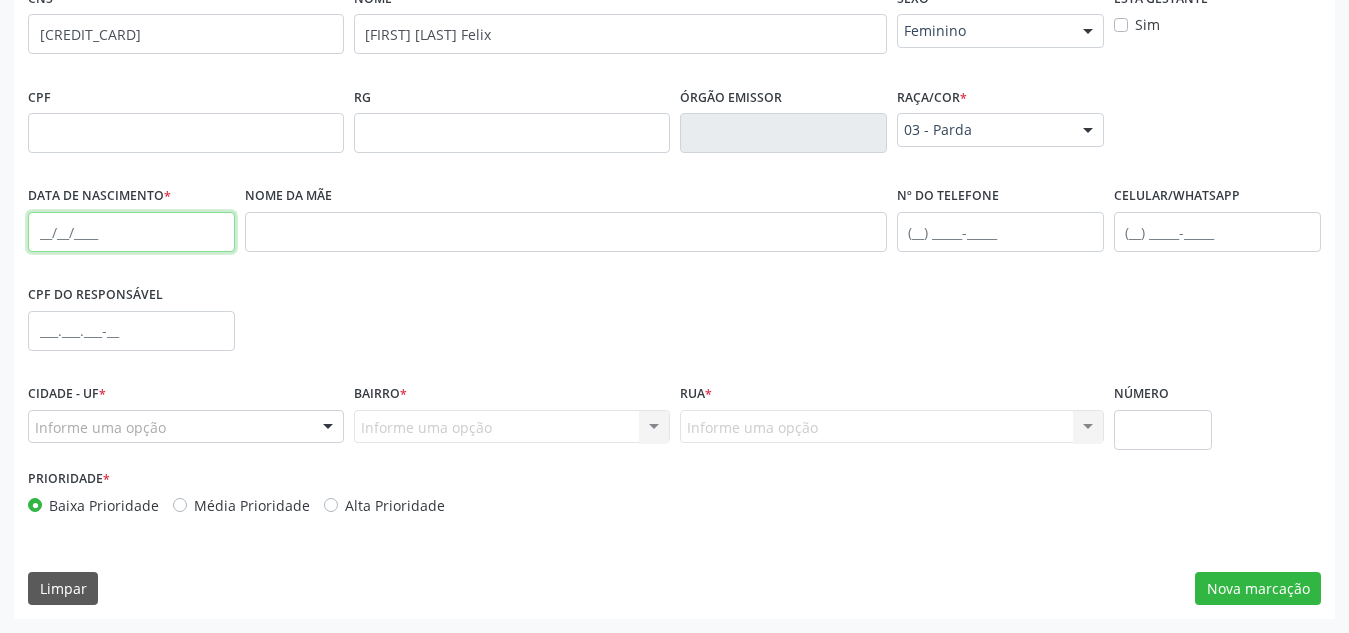 click at bounding box center [131, 232] 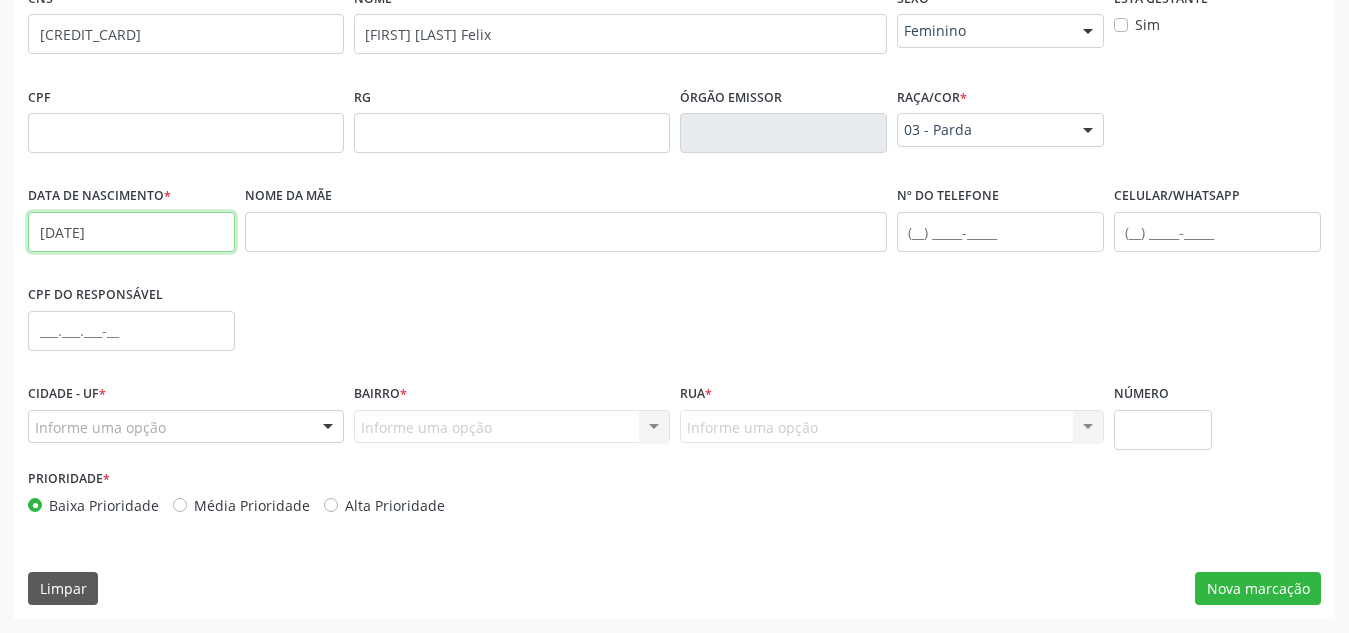 type on "[DATE]" 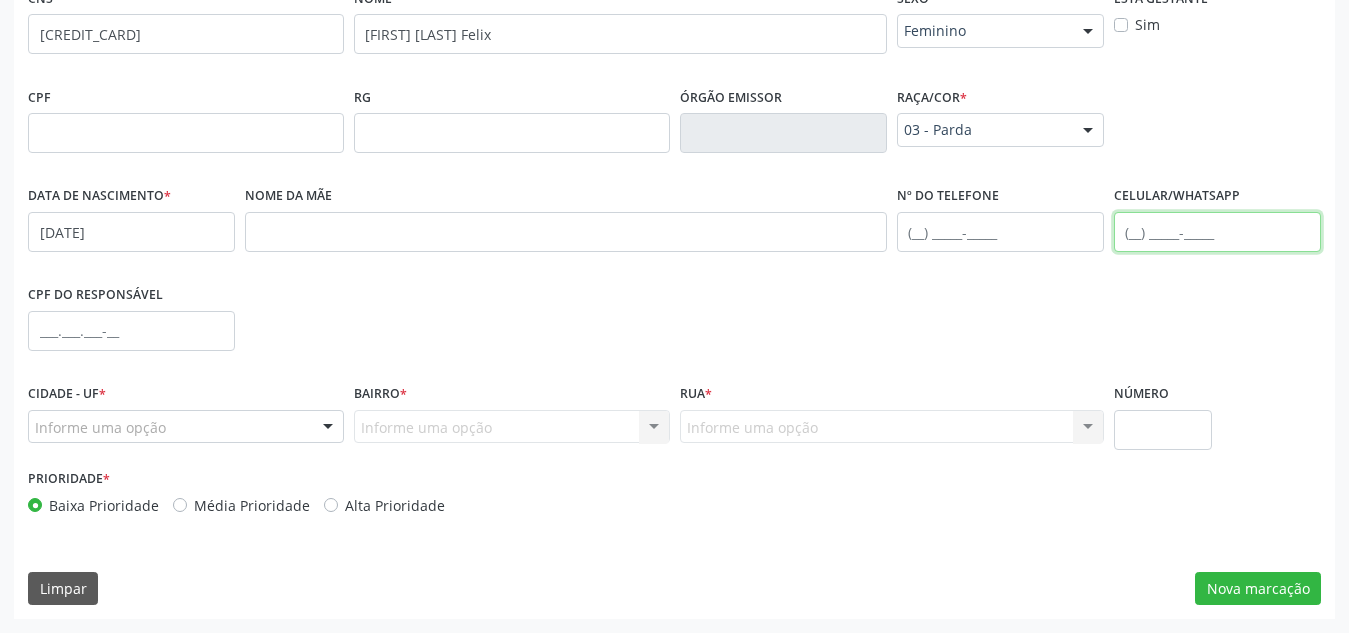 click at bounding box center (1217, 232) 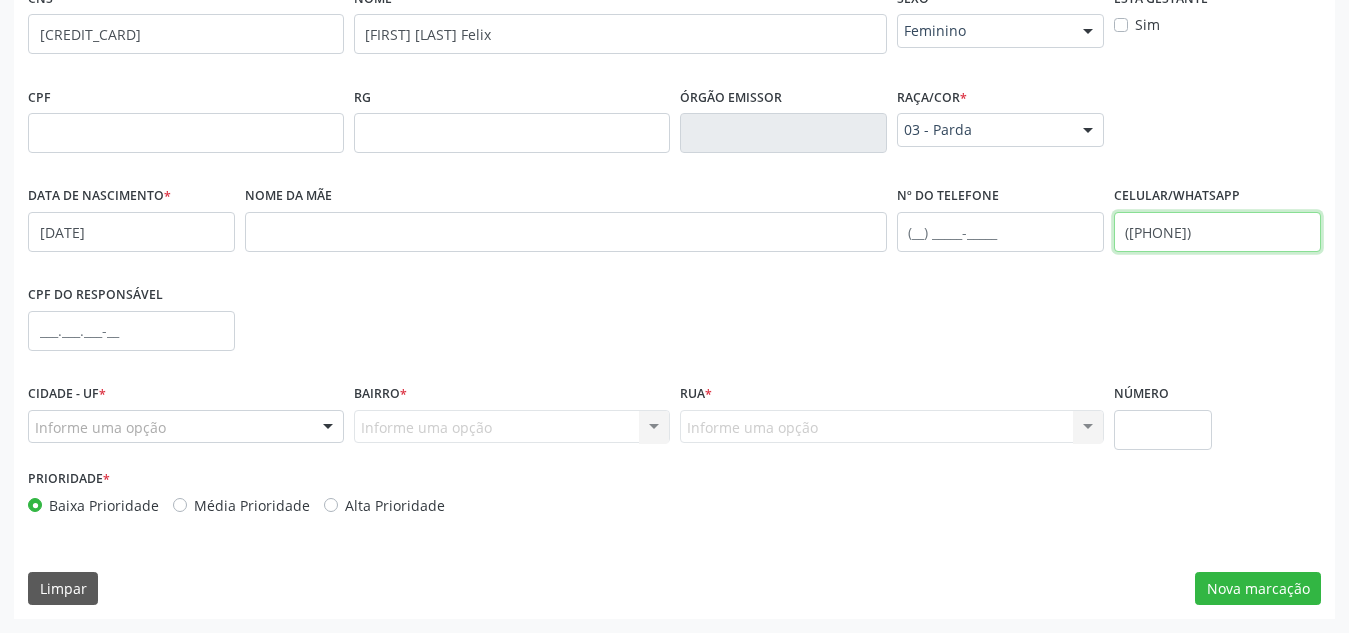 type on "([PHONE])" 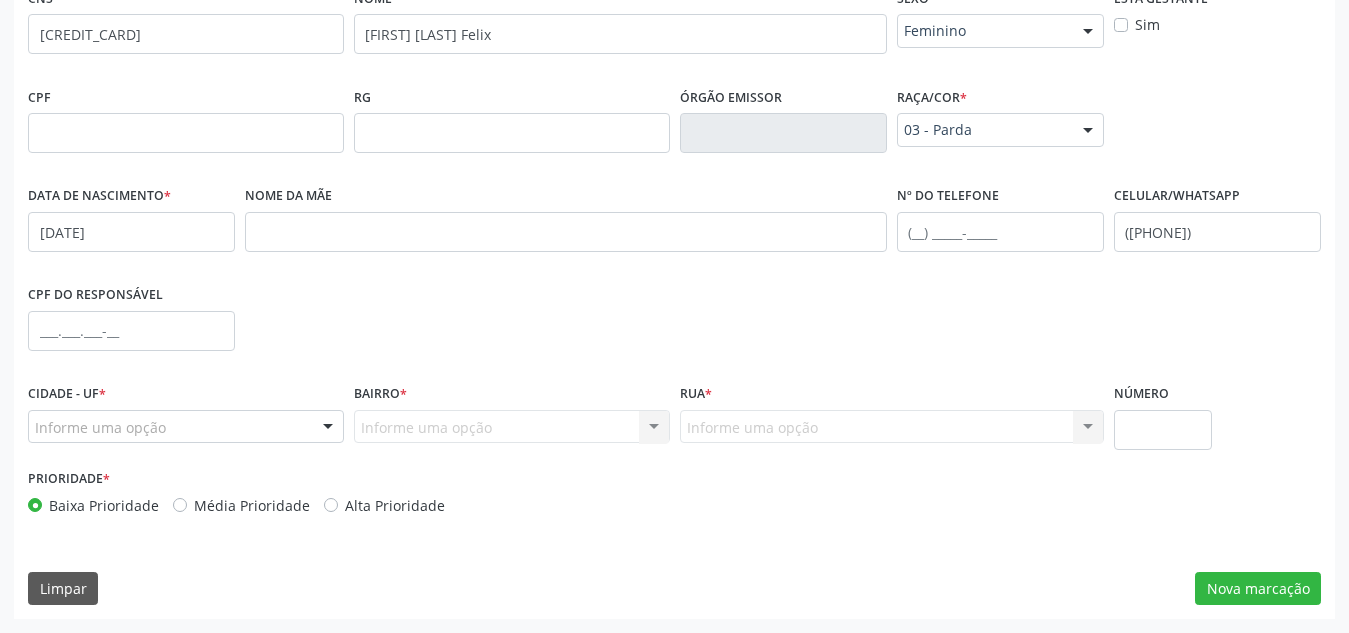 click on "Informe uma opção" at bounding box center (186, 427) 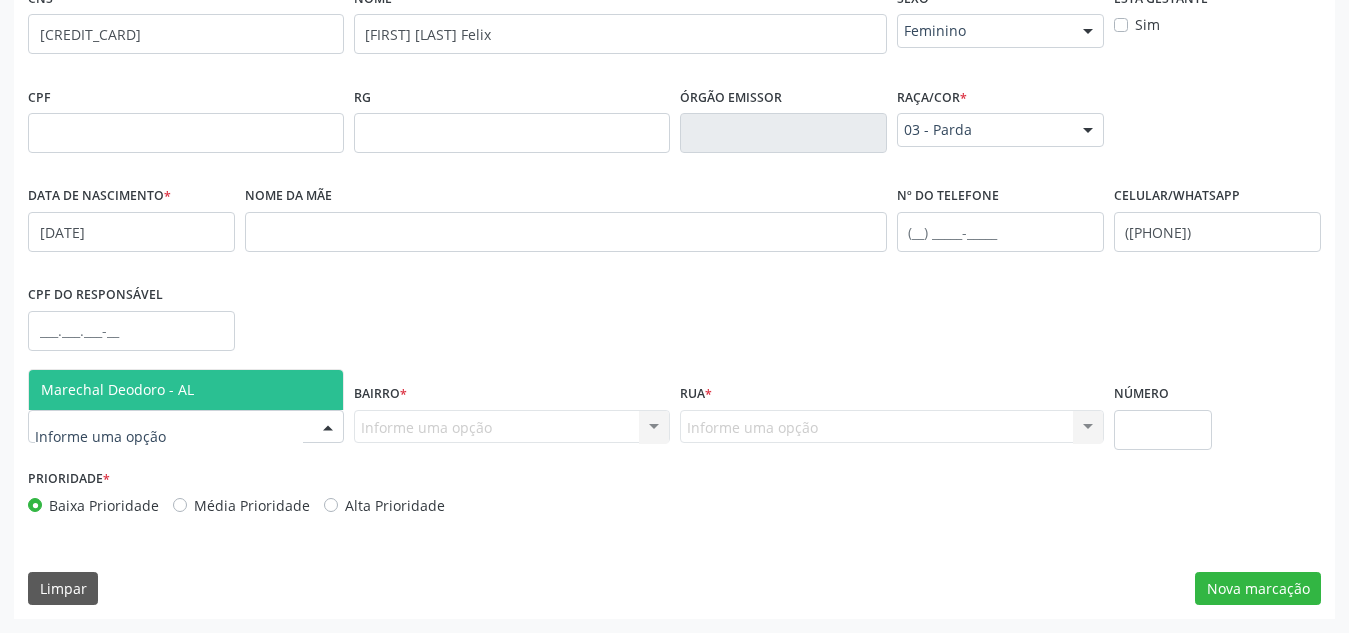 click on "Marechal Deodoro - AL" at bounding box center [186, 390] 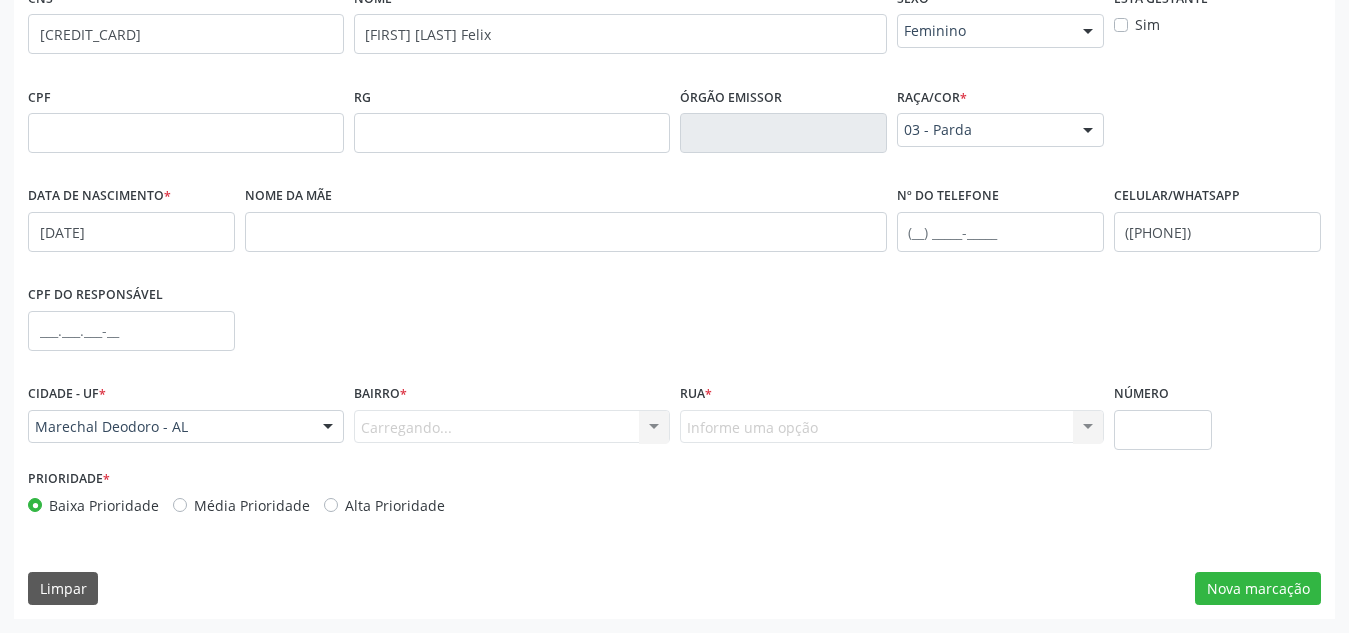 click on "Carregando...
Nenhum resultado encontrado para: "   "
Nenhuma opção encontrada. Digite para adicionar." at bounding box center [512, 427] 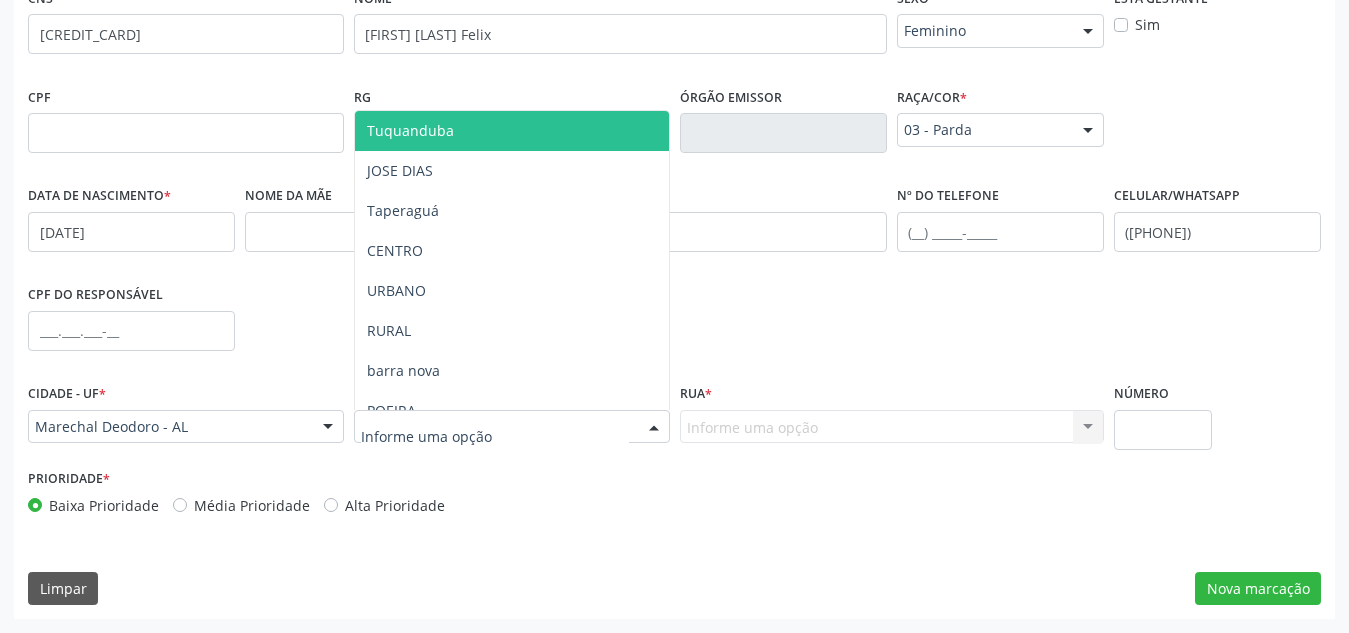 click at bounding box center [512, 427] 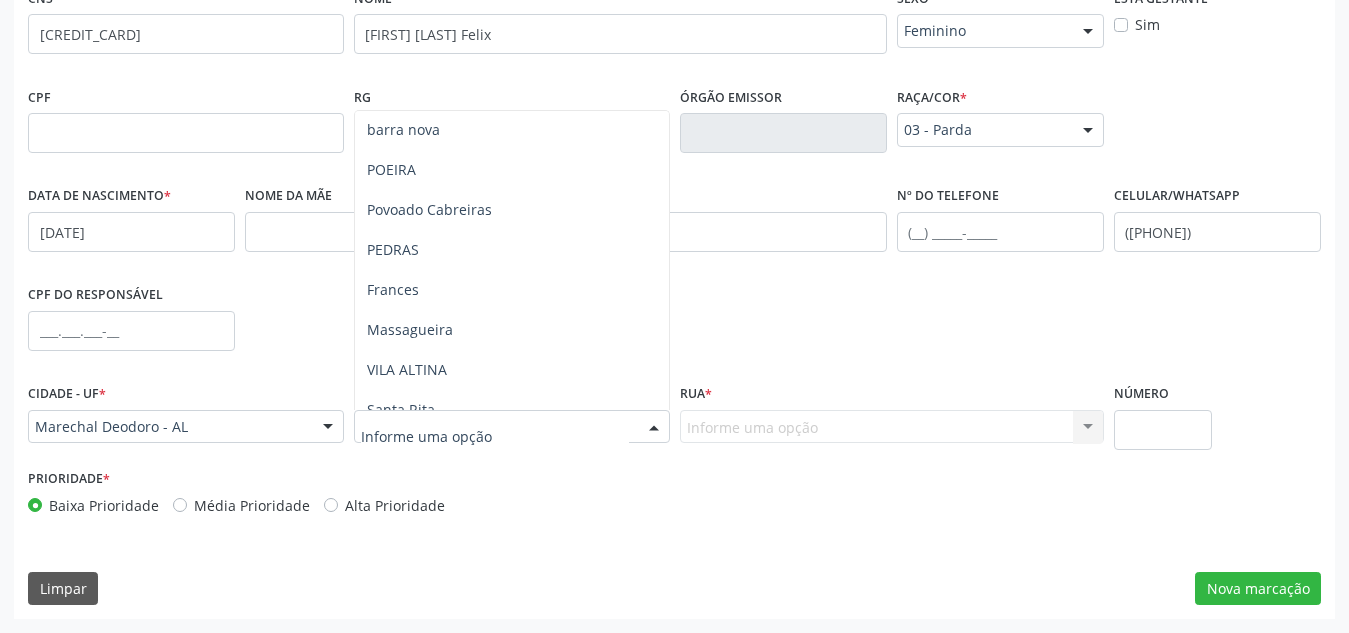 scroll, scrollTop: 232, scrollLeft: 0, axis: vertical 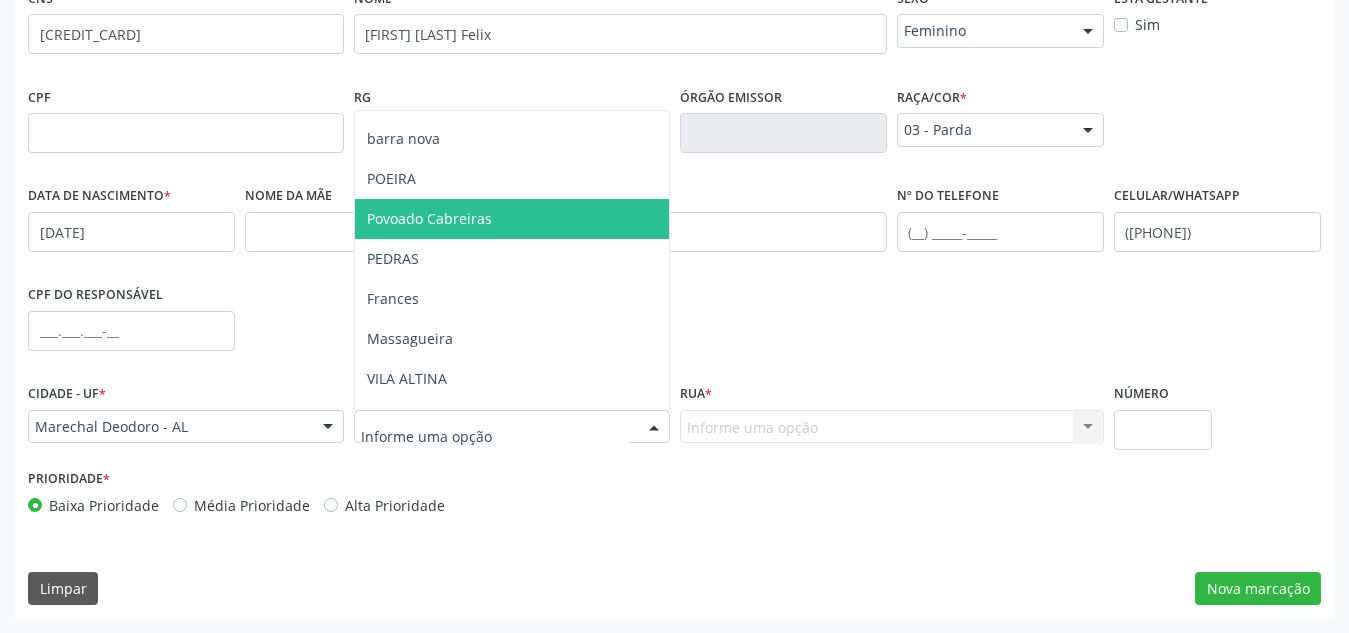 click on "Povoado Cabreiras" at bounding box center (512, 219) 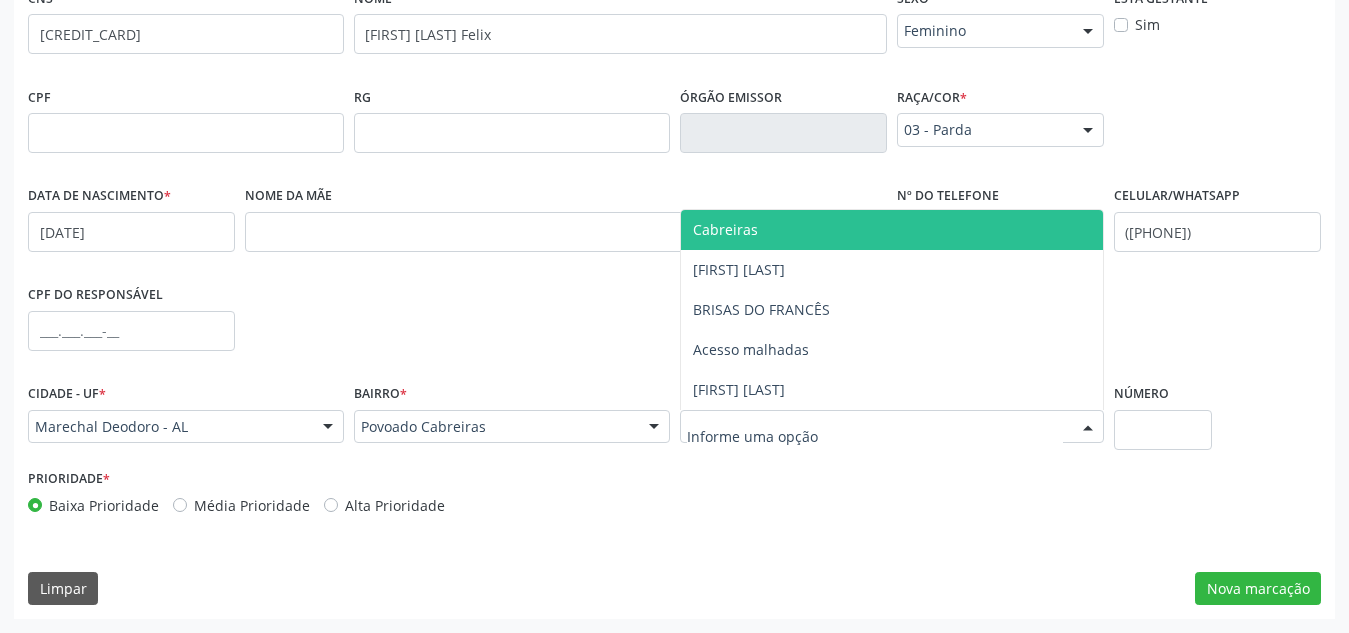 click at bounding box center [892, 427] 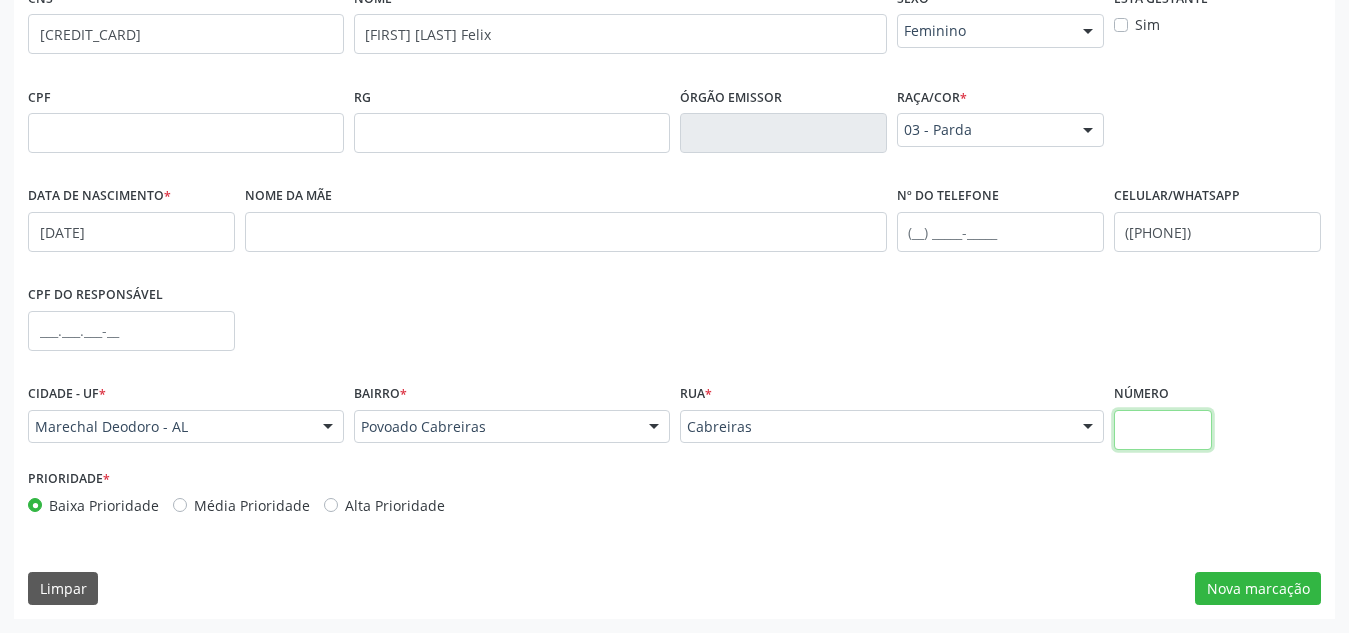 click at bounding box center [1163, 430] 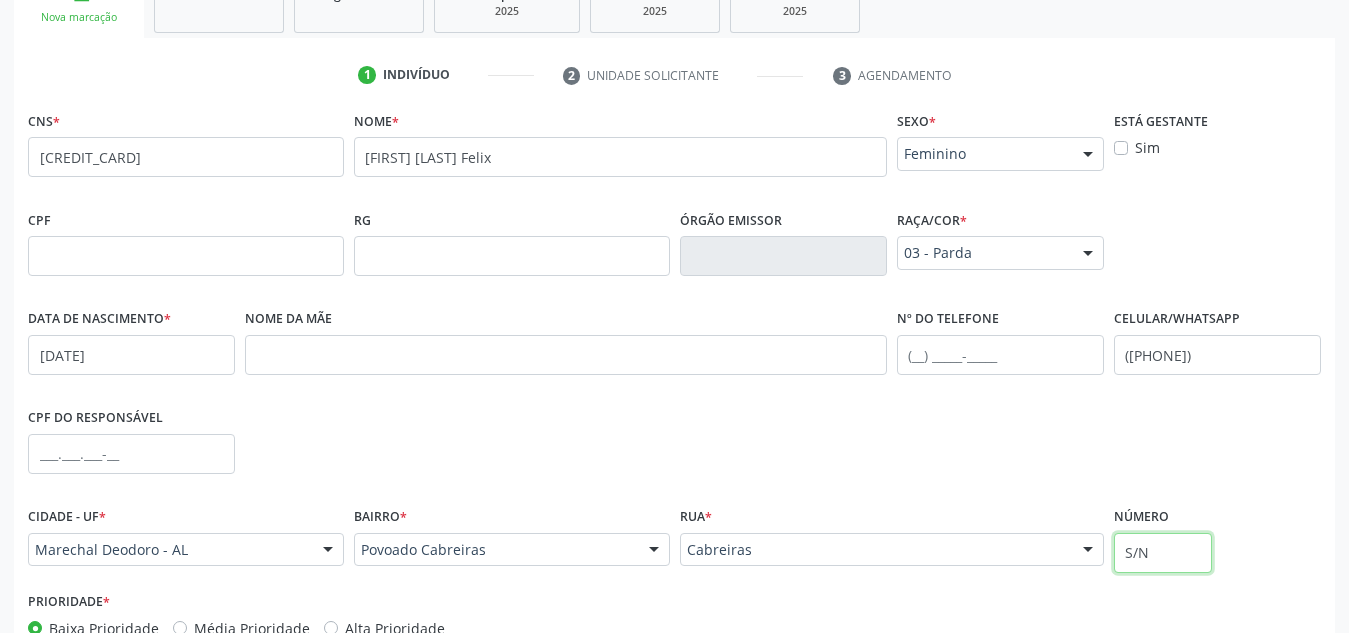 scroll, scrollTop: 479, scrollLeft: 0, axis: vertical 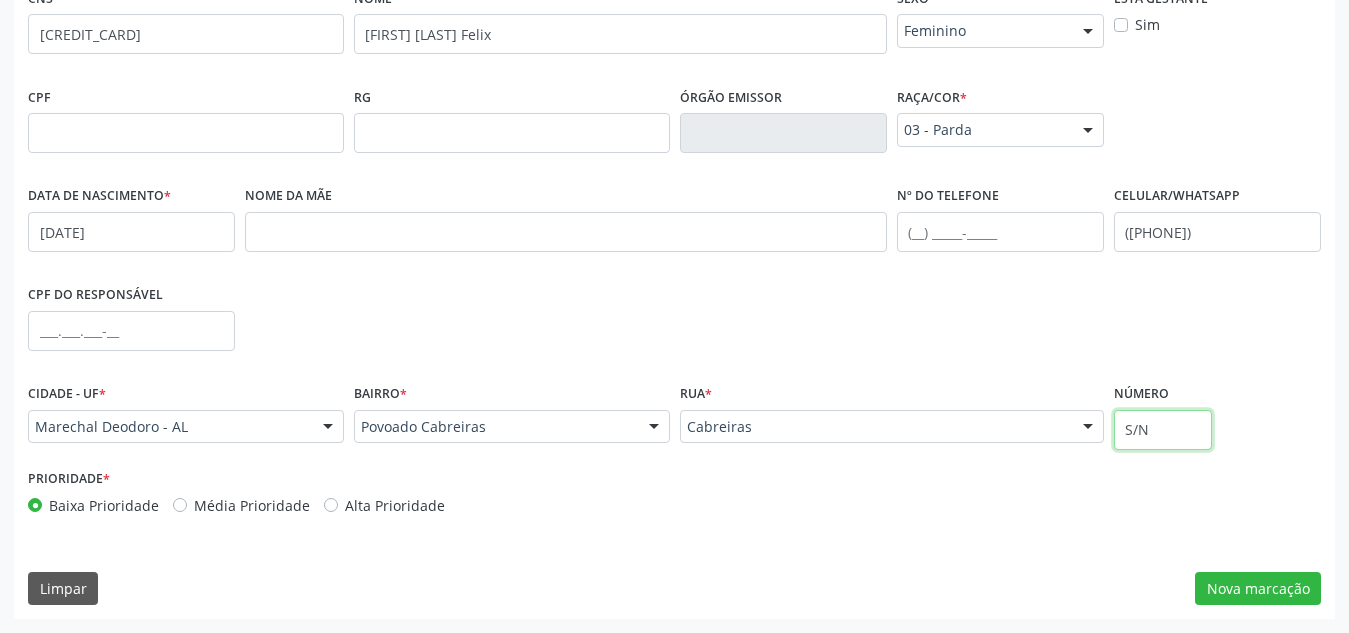type on "S/N" 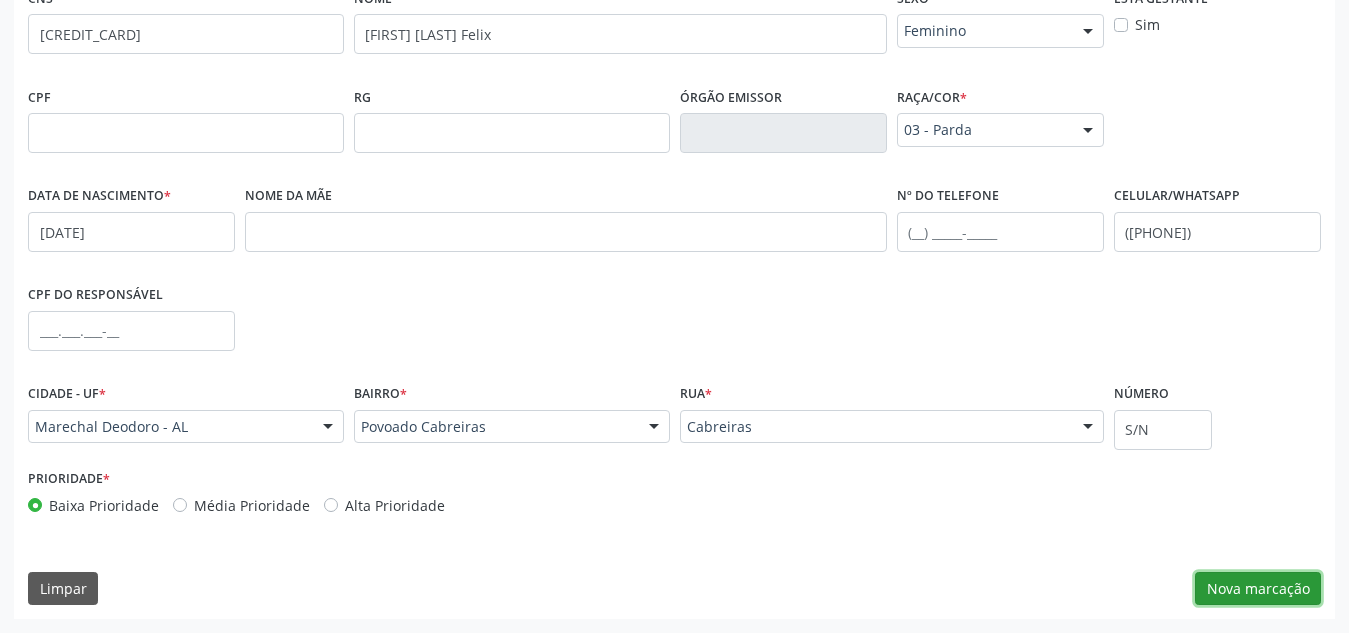 click on "Nova marcação" at bounding box center (1258, 589) 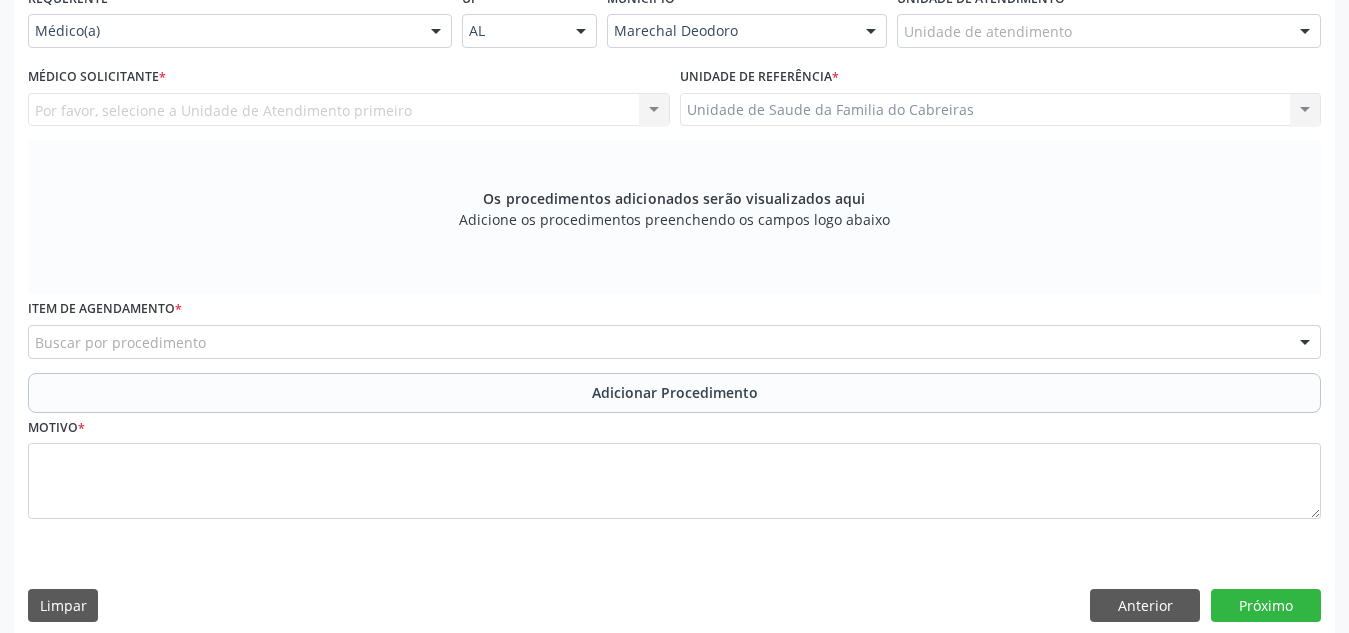 click on "Buscar por procedimento" at bounding box center (674, 342) 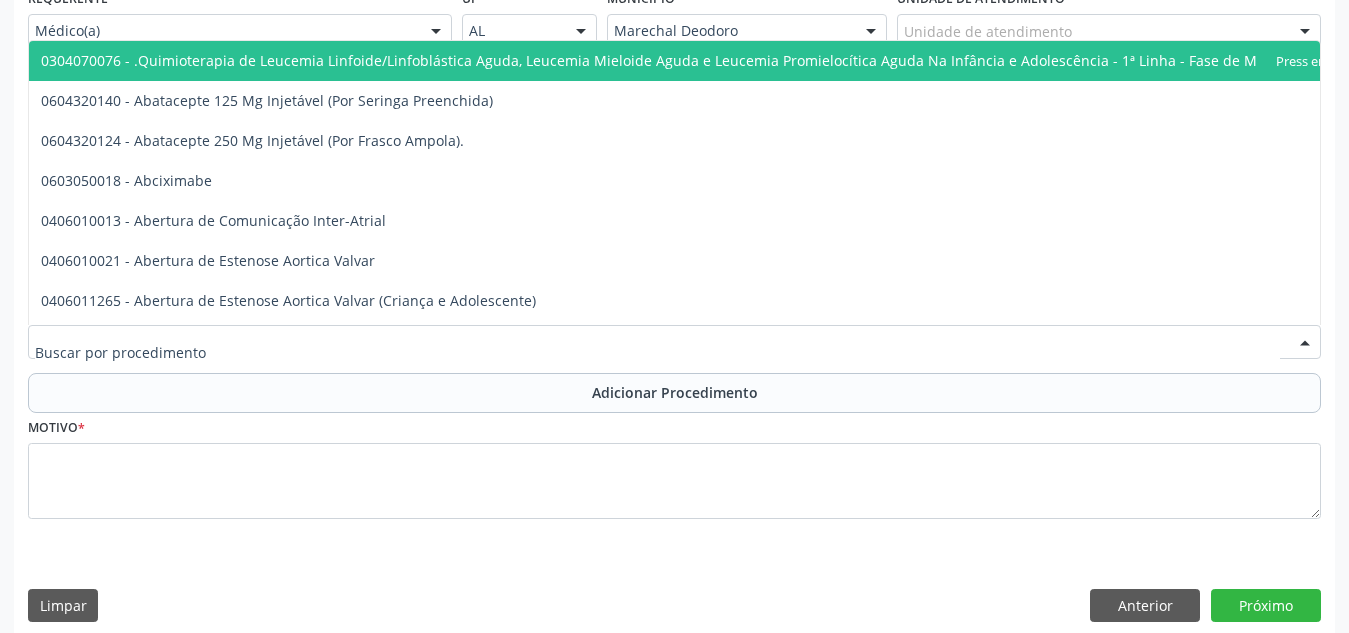 click at bounding box center (674, 342) 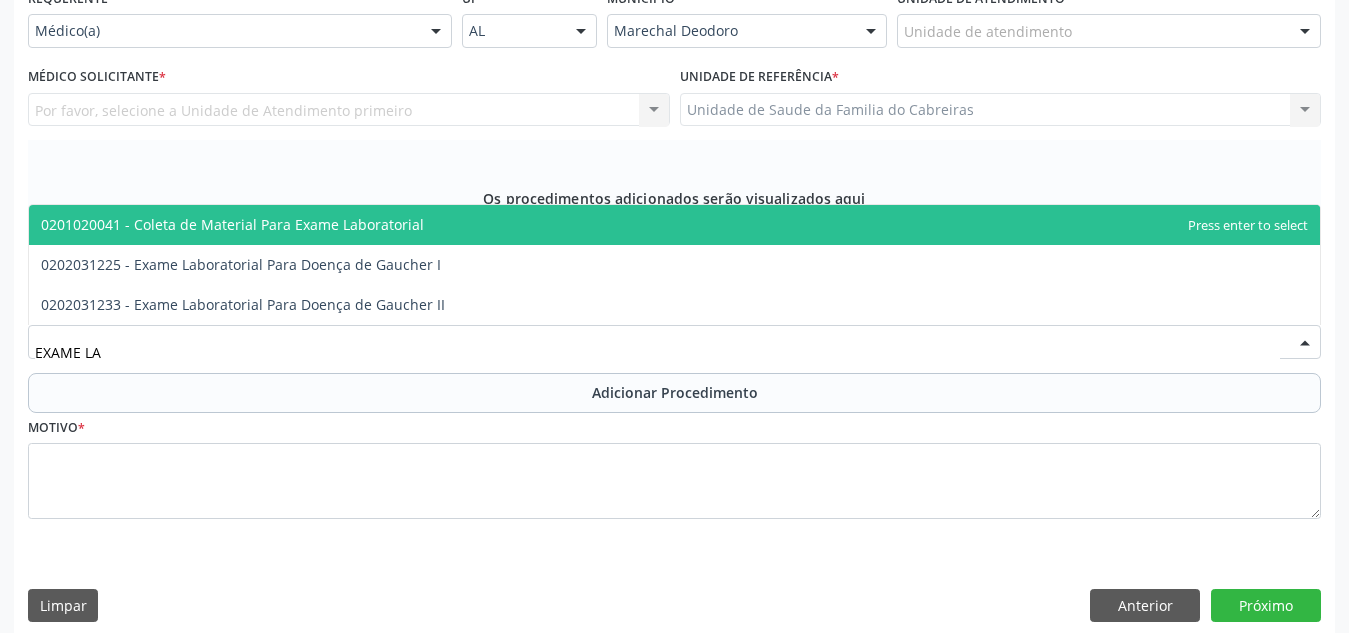 type on "EXAME LAB" 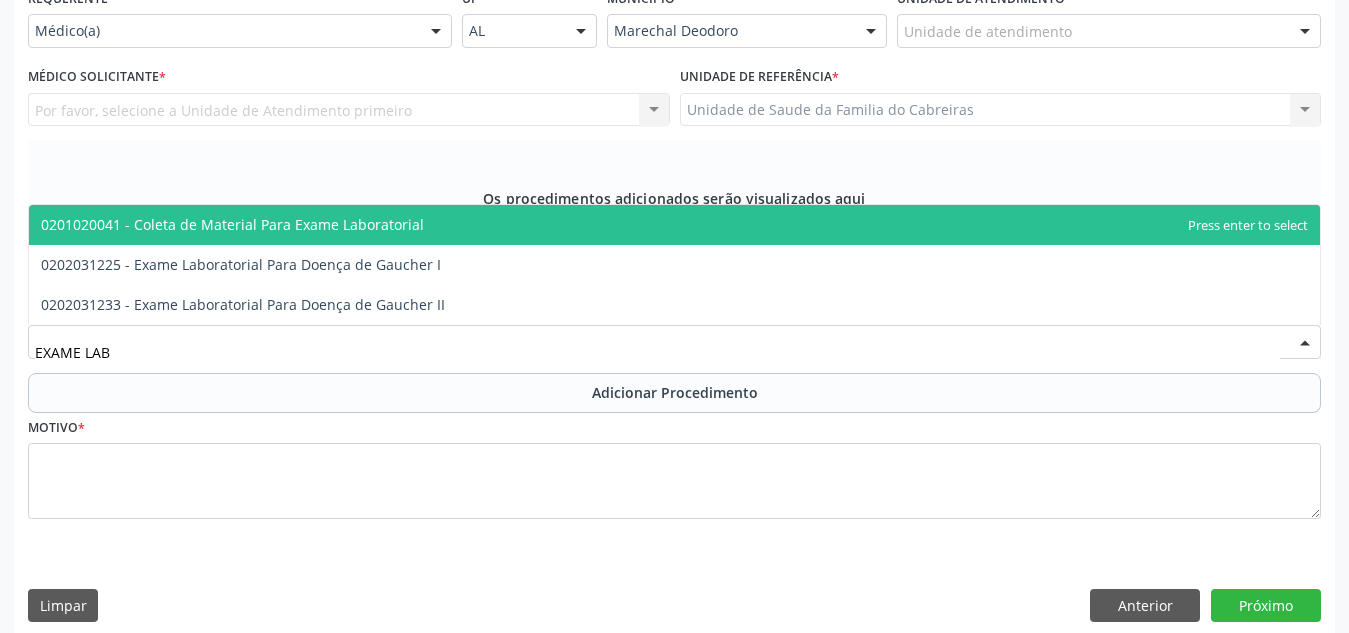 click on "0201020041 - Coleta de Material Para Exame Laboratorial" at bounding box center (674, 225) 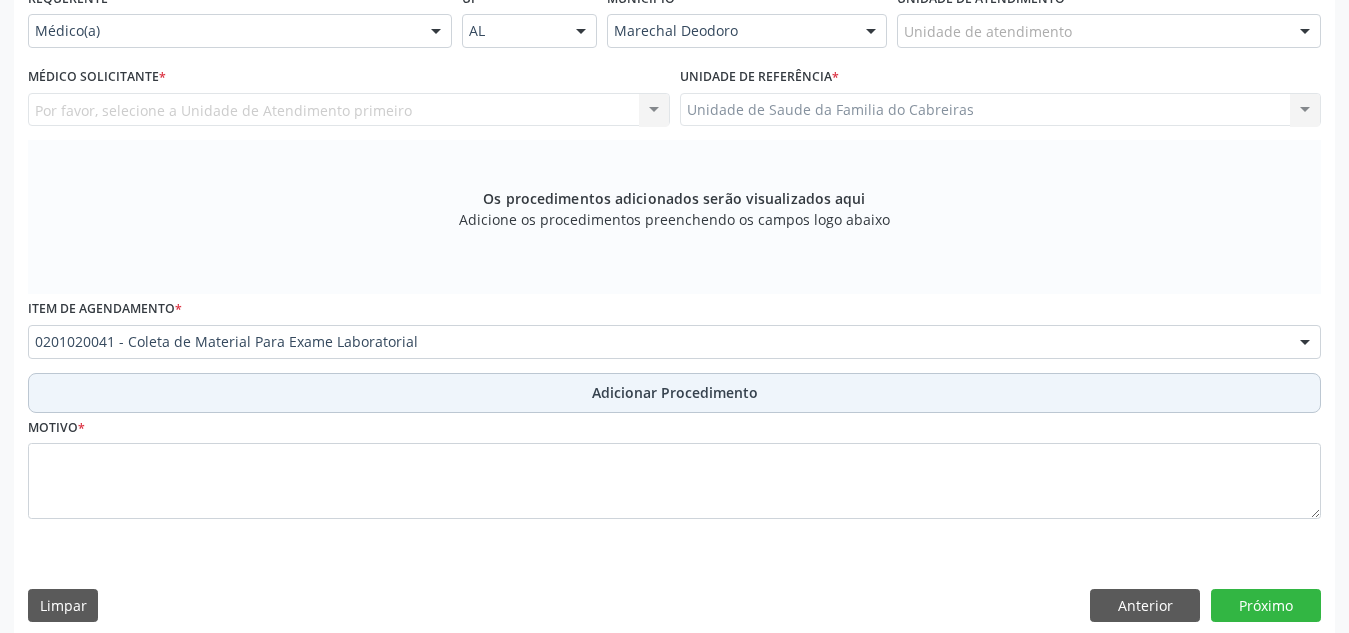 click on "Adicionar Procedimento" at bounding box center [674, 393] 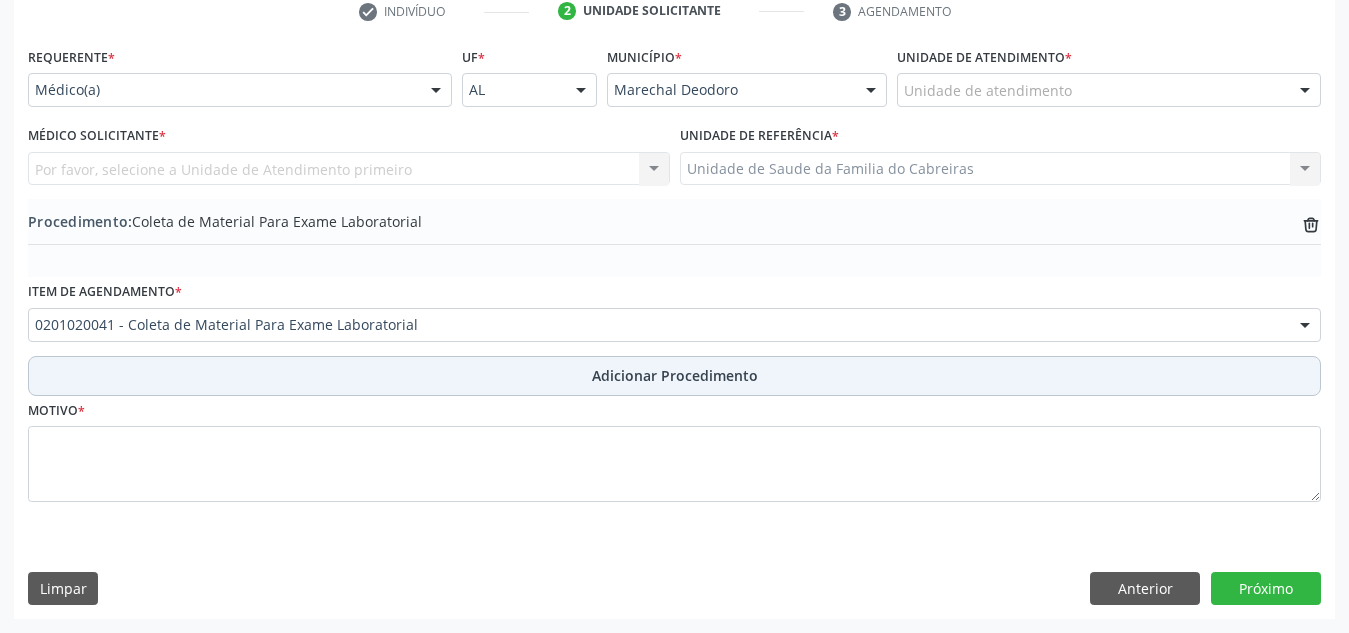 scroll, scrollTop: 420, scrollLeft: 0, axis: vertical 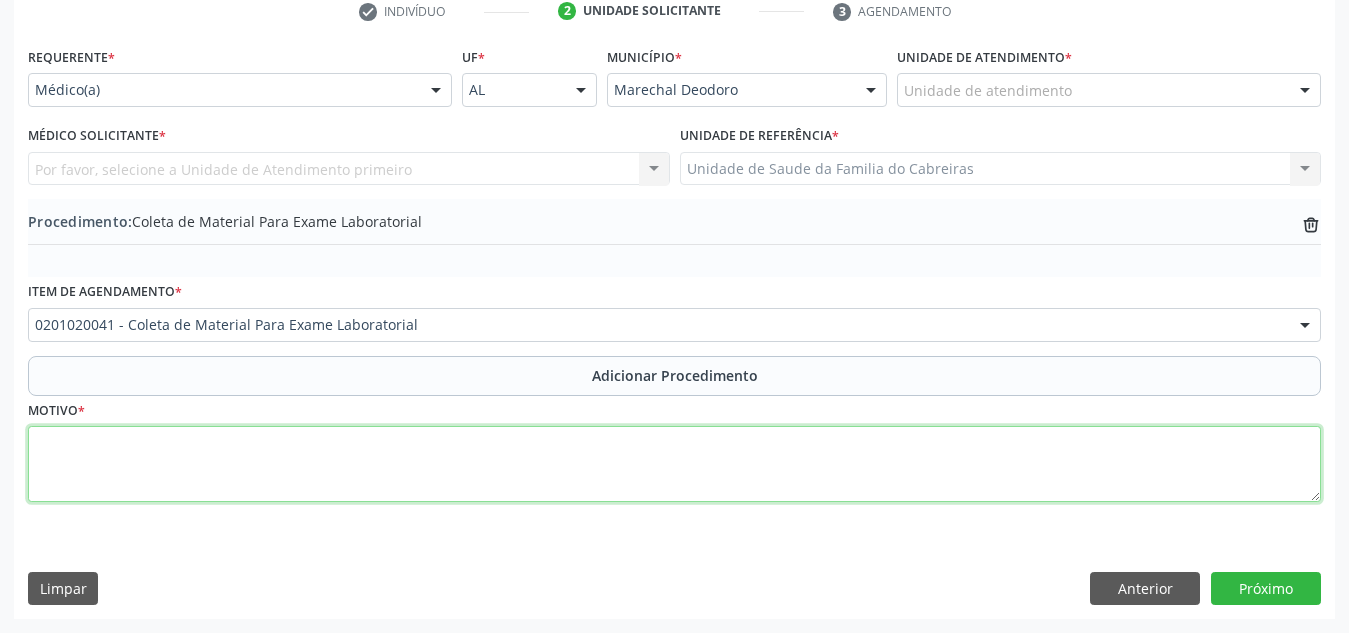 click at bounding box center (674, 464) 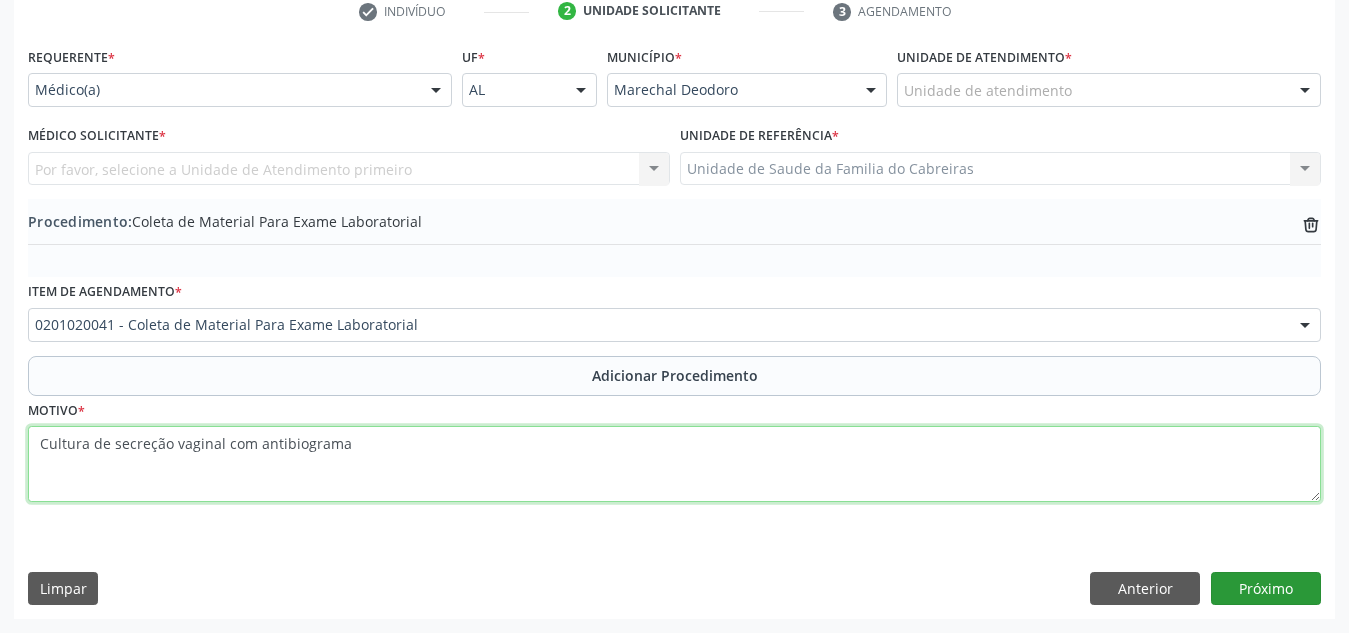 type on "Cultura de secreção vaginal com antibiograma" 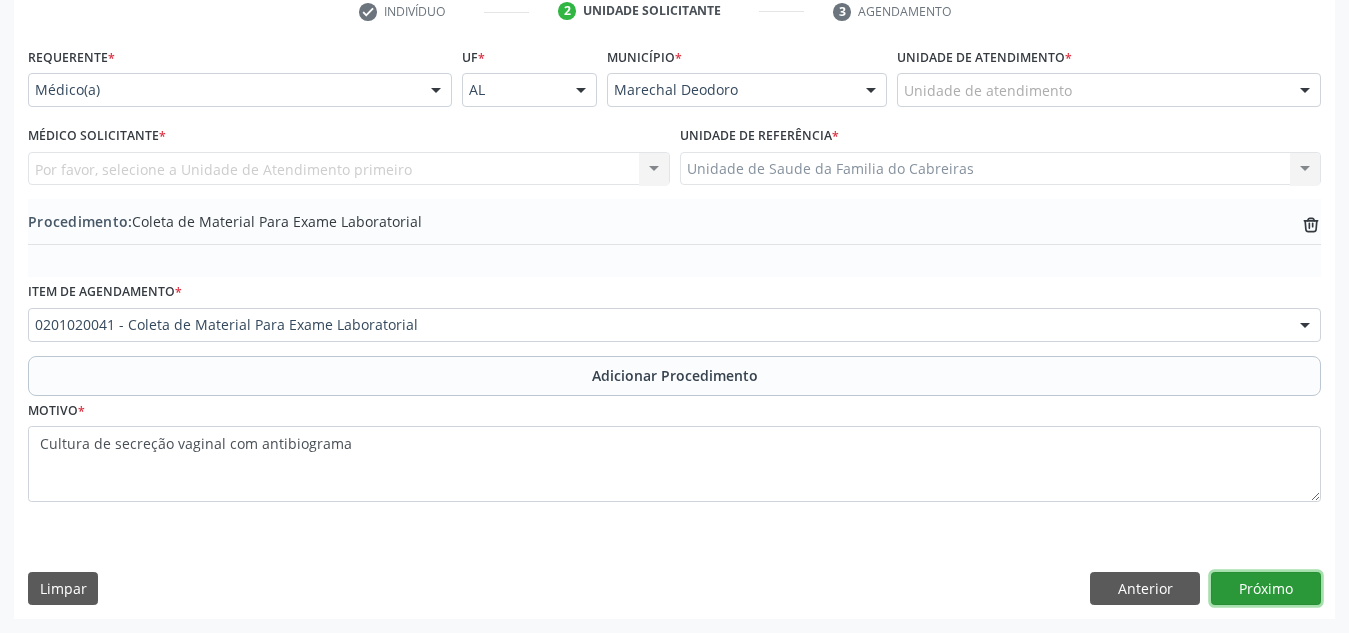 click on "Próximo" at bounding box center (1266, 589) 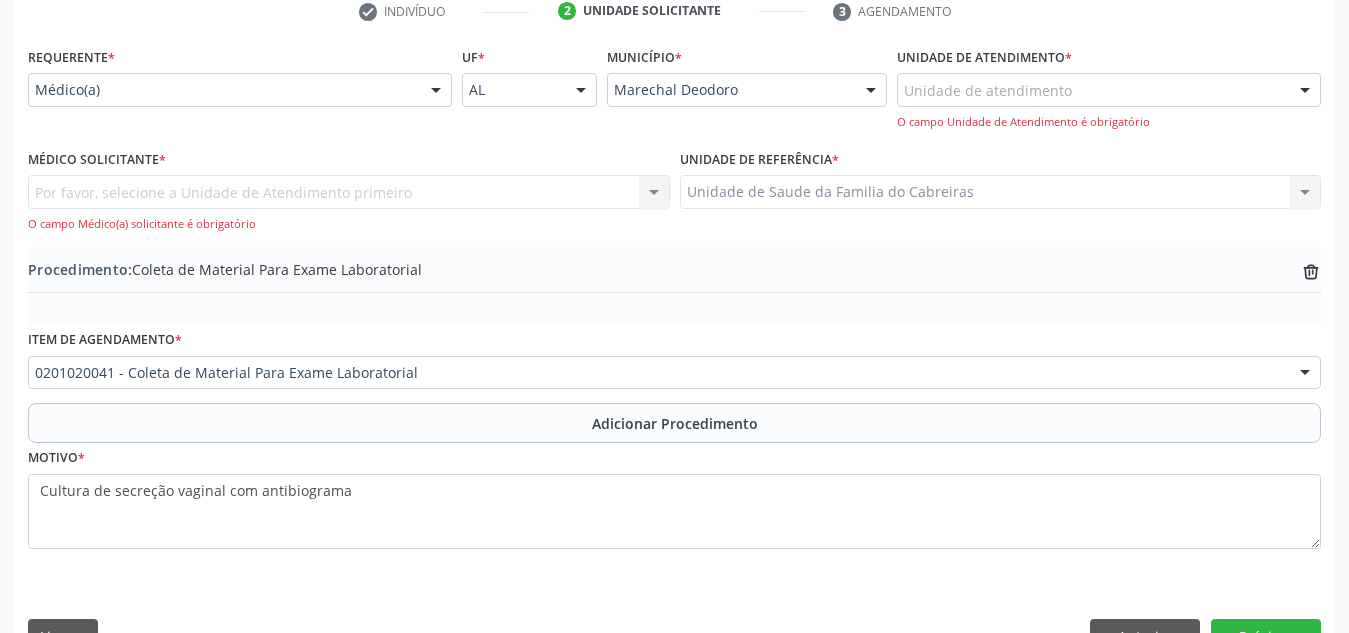 click on "Unidade de atendimento" at bounding box center (1109, 90) 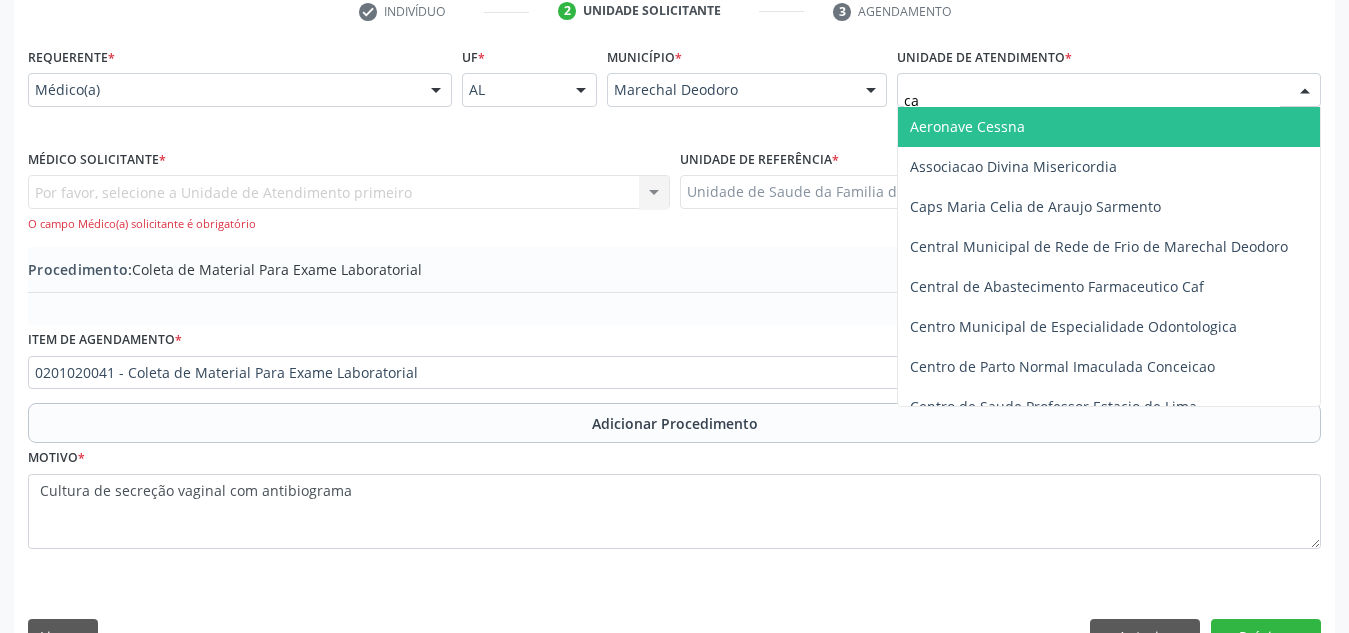 type on "cab" 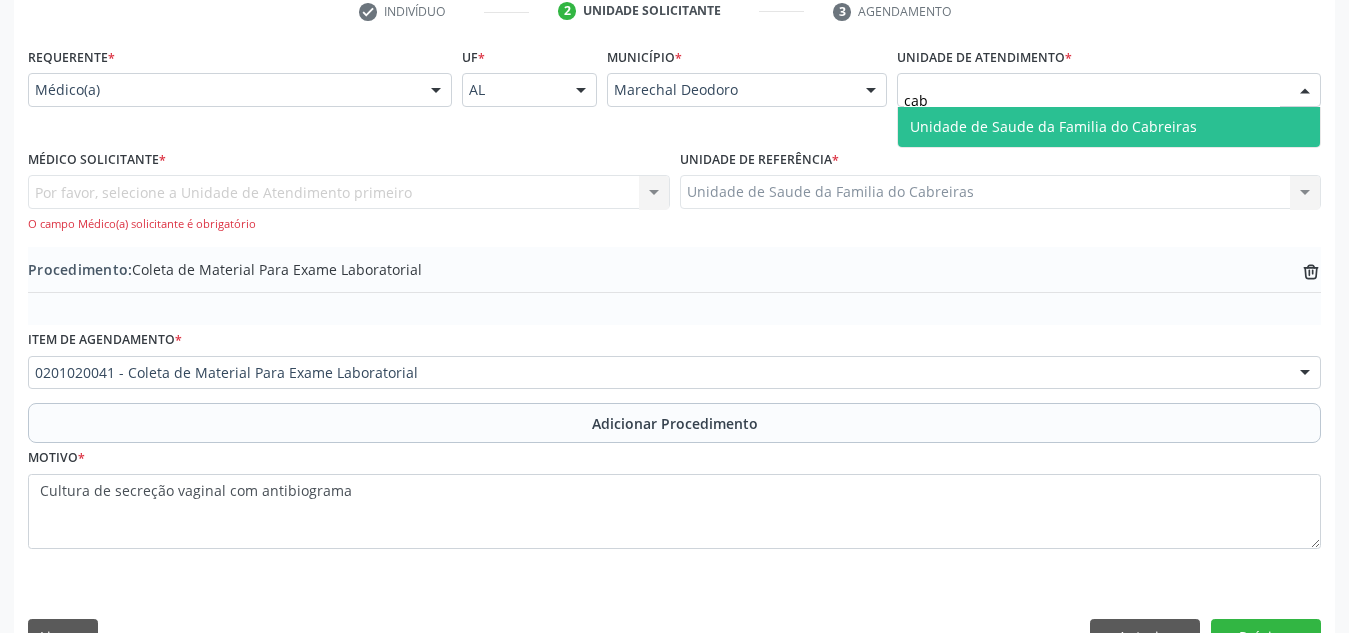 click on "Unidade de Saude da Familia do Cabreiras" at bounding box center [1053, 126] 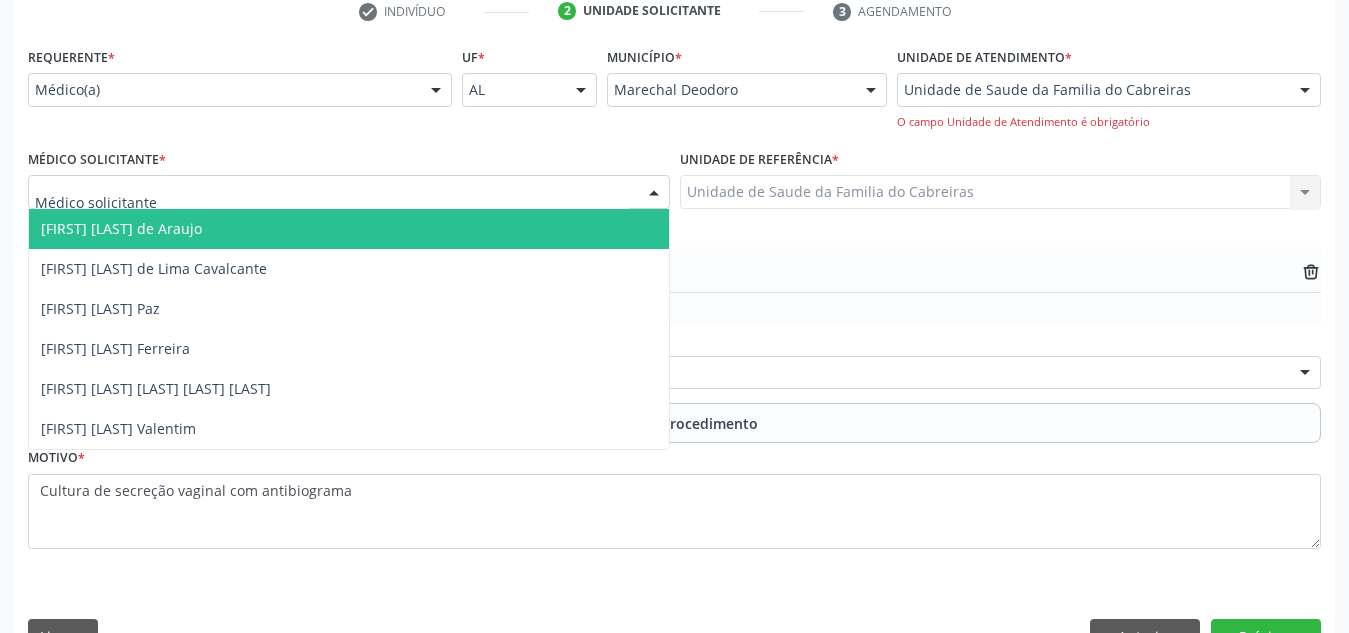 click at bounding box center [349, 192] 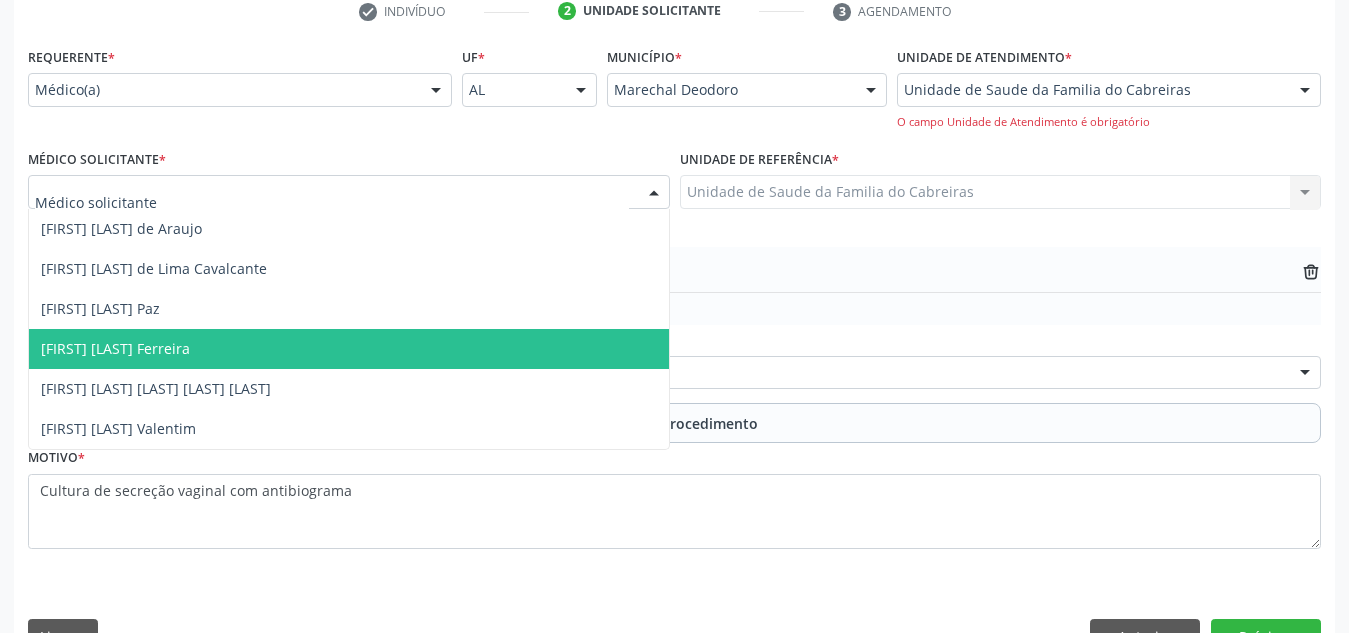 click on "[FIRST] [LAST] Ferreira" at bounding box center [349, 349] 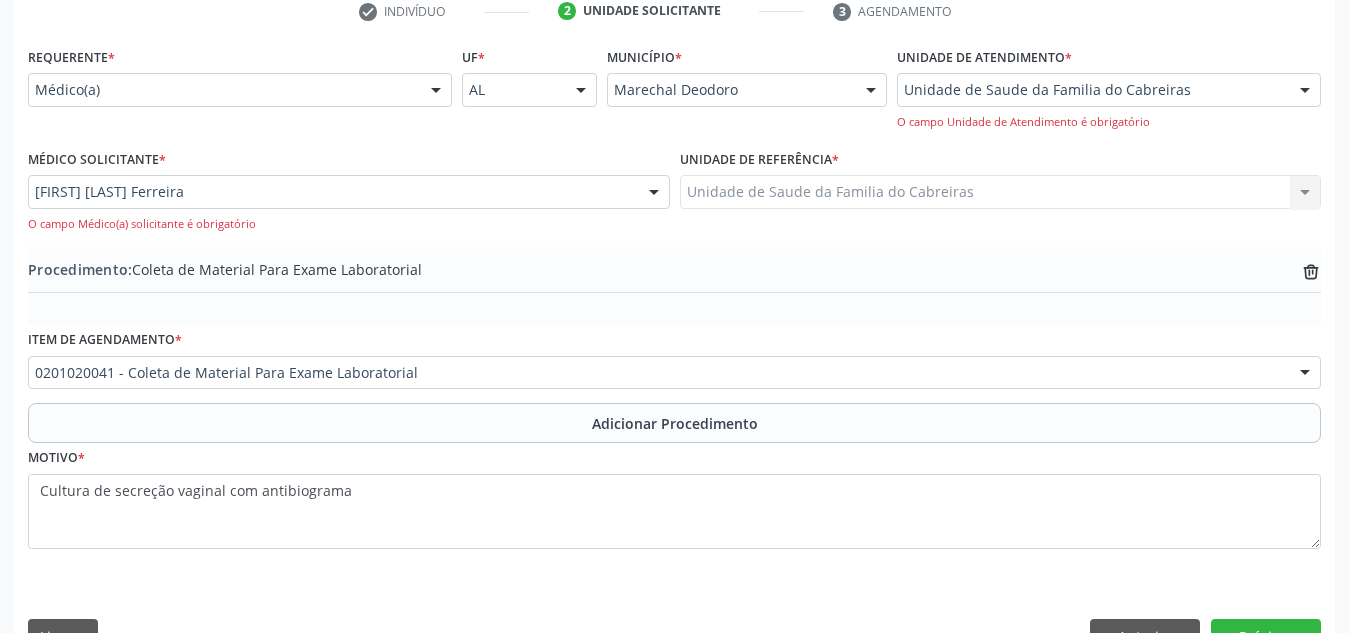 scroll, scrollTop: 468, scrollLeft: 0, axis: vertical 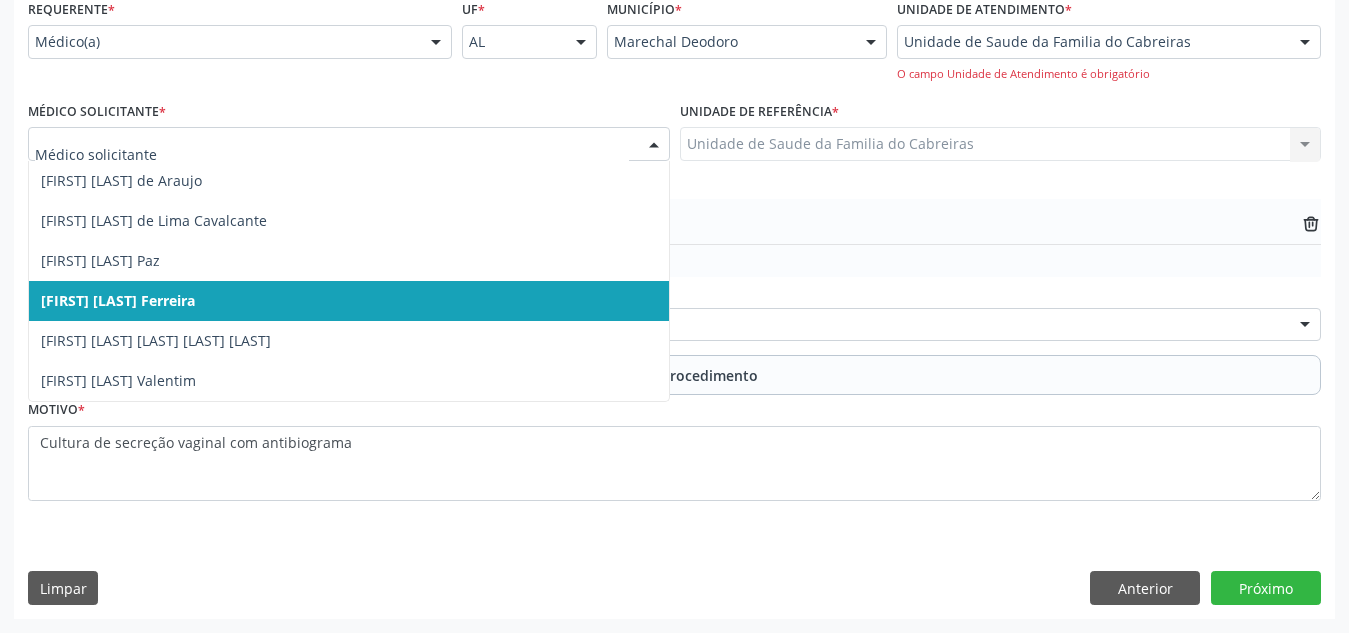 click at bounding box center (349, 144) 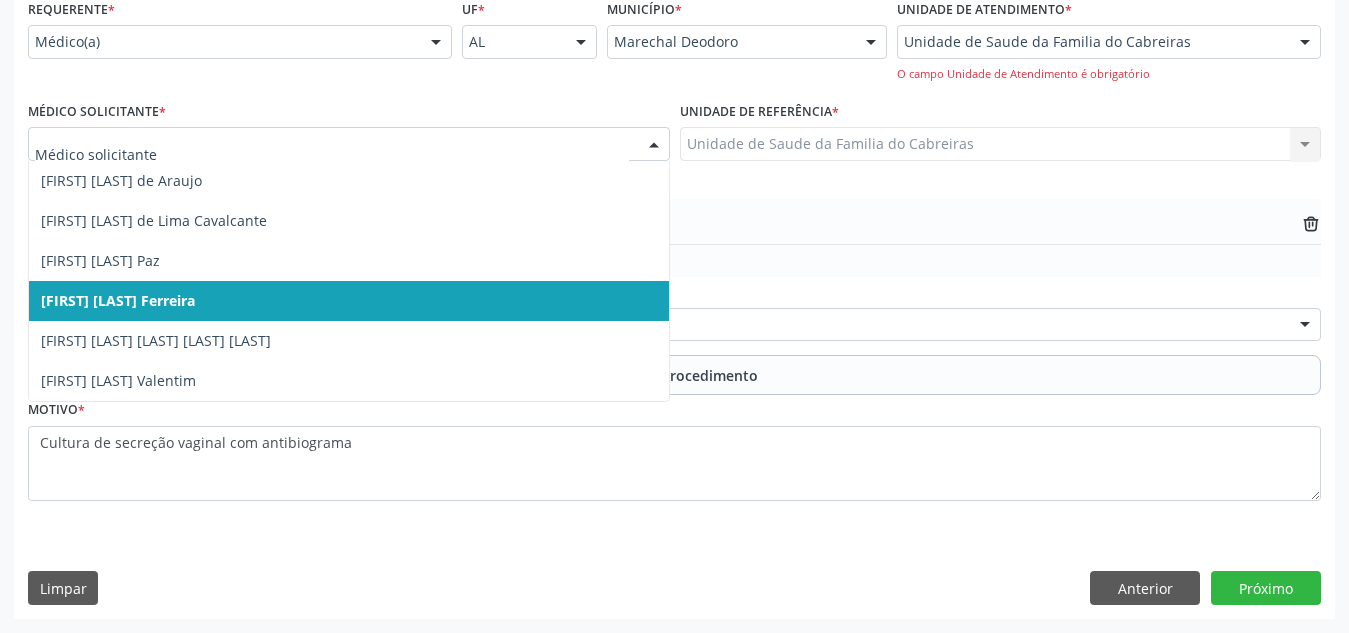 click on "[FIRST] [LAST] Ferreira" at bounding box center (349, 301) 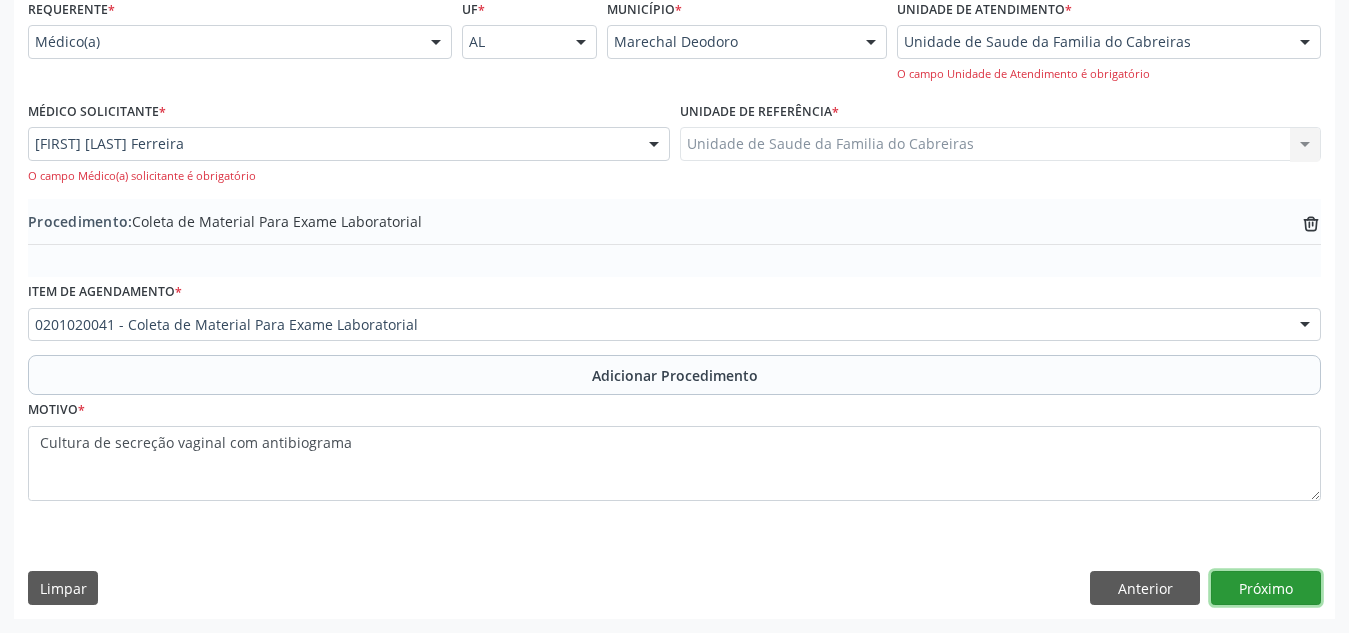 click on "Próximo" at bounding box center (1266, 588) 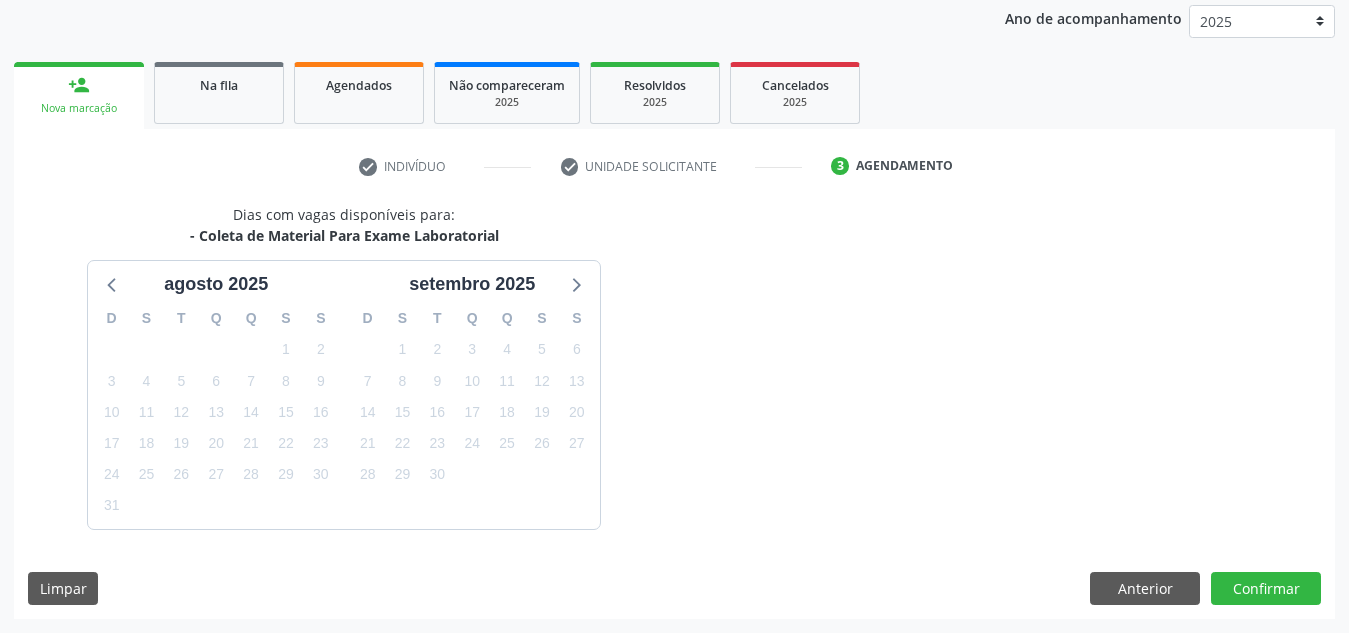 scroll, scrollTop: 324, scrollLeft: 0, axis: vertical 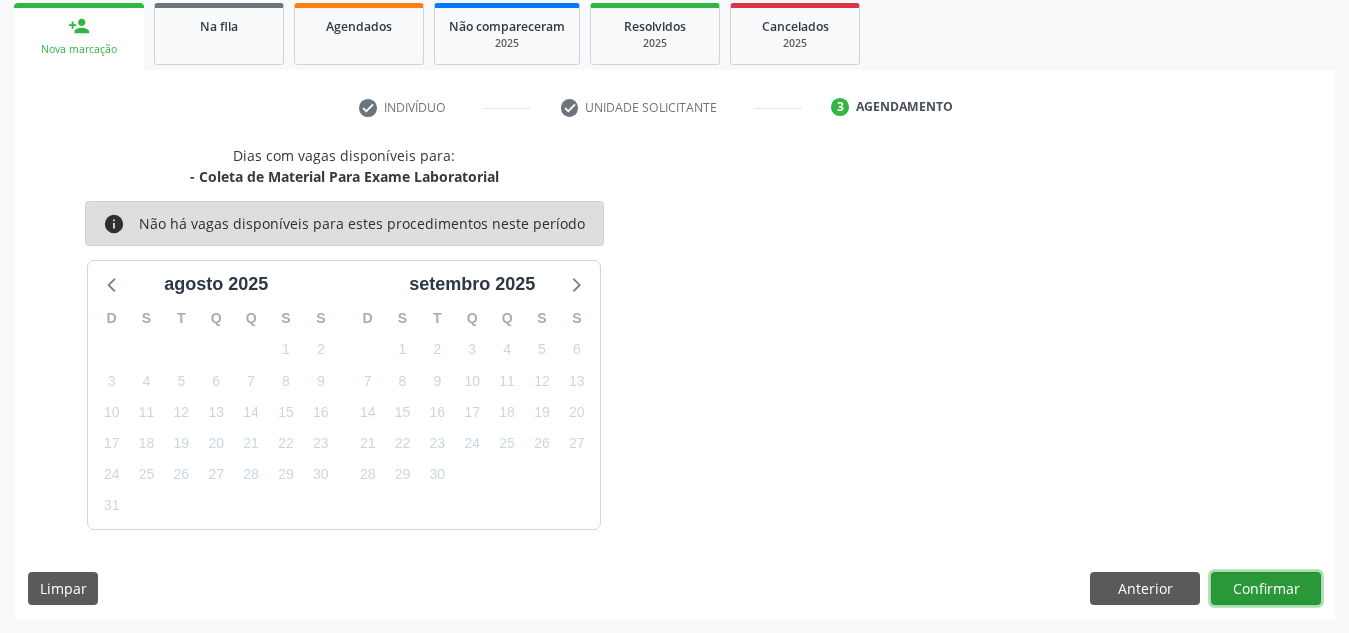 click on "Confirmar" at bounding box center [1266, 589] 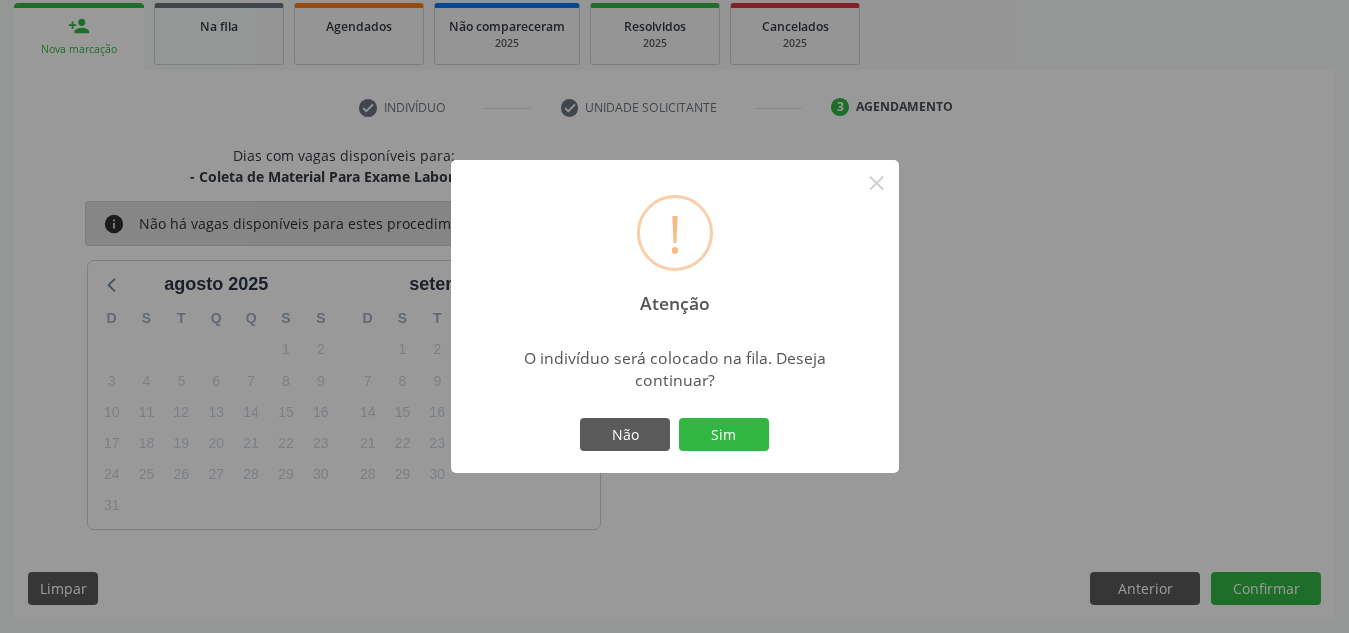 type 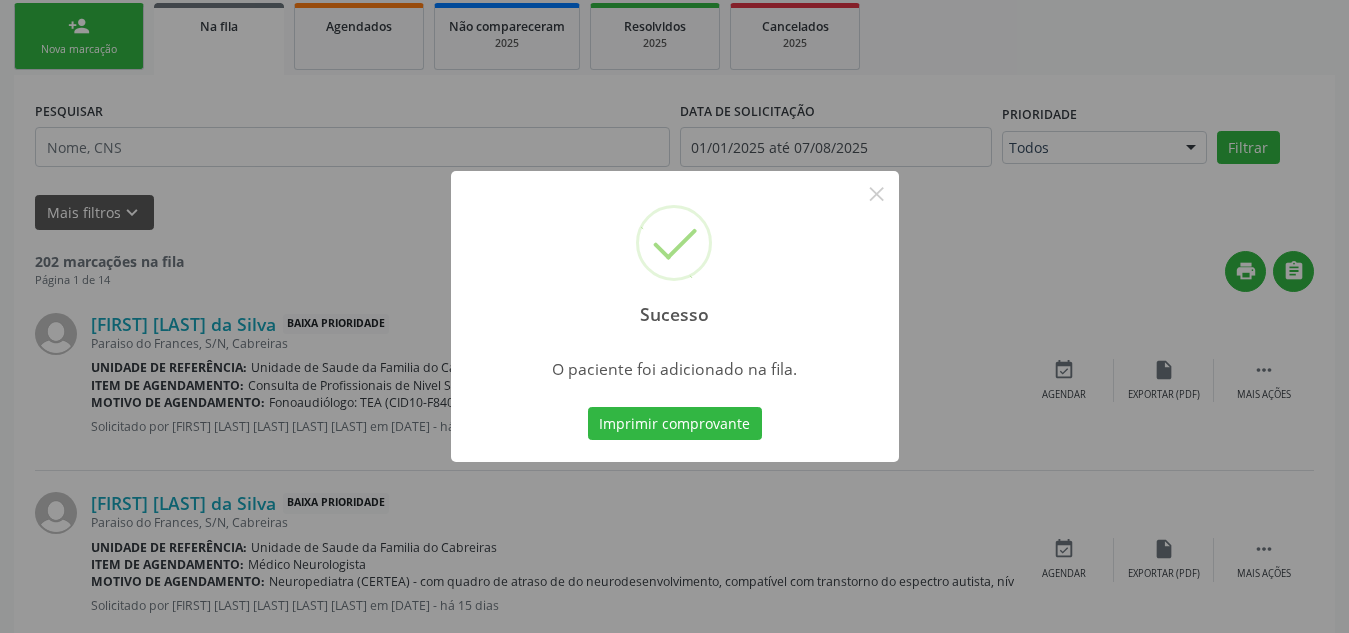 scroll, scrollTop: 62, scrollLeft: 0, axis: vertical 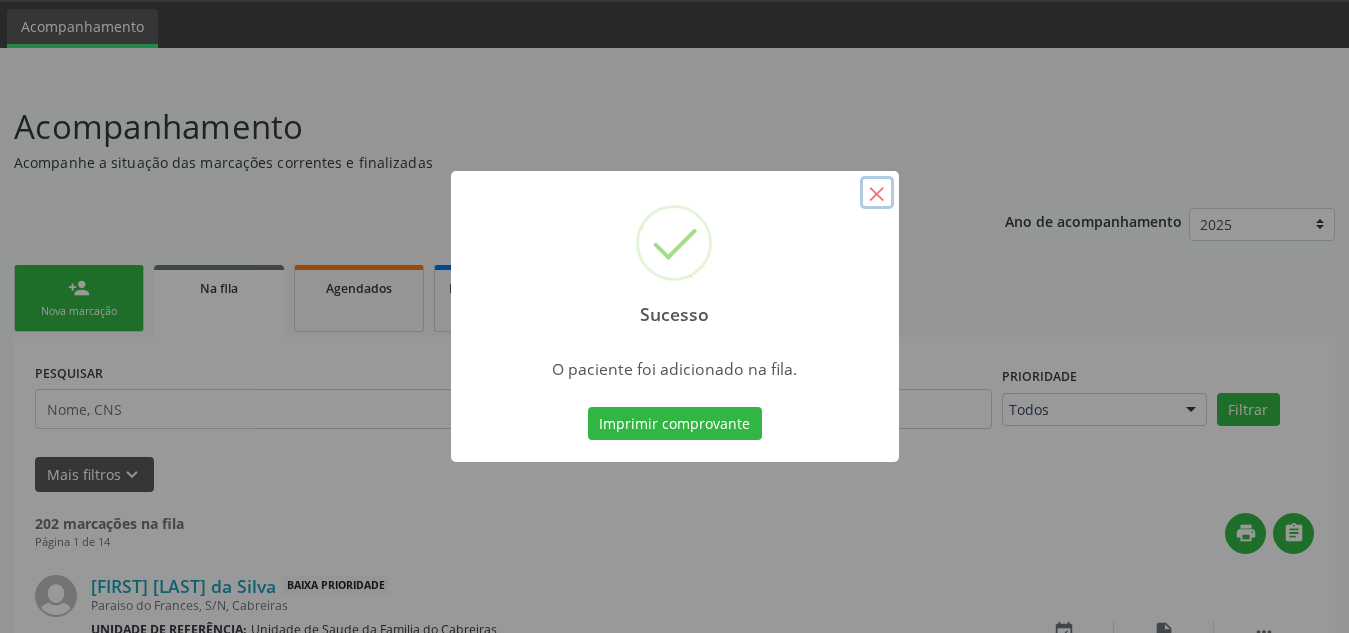 click on "×" at bounding box center (877, 193) 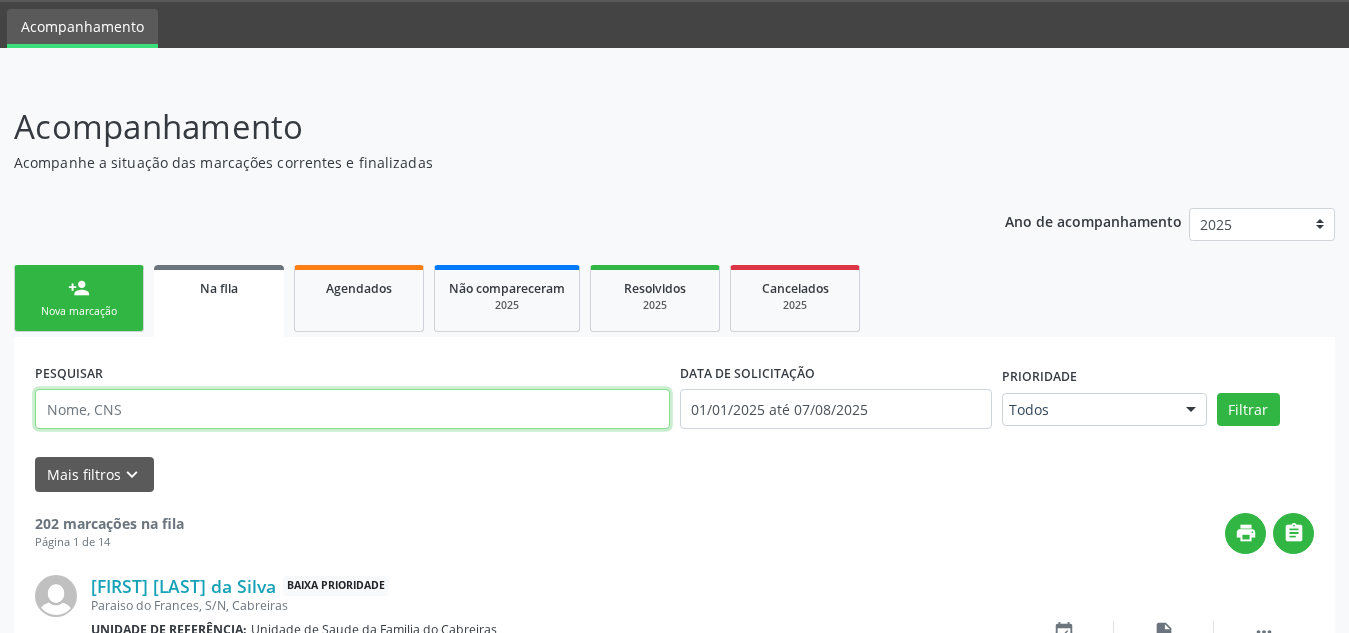click at bounding box center (352, 409) 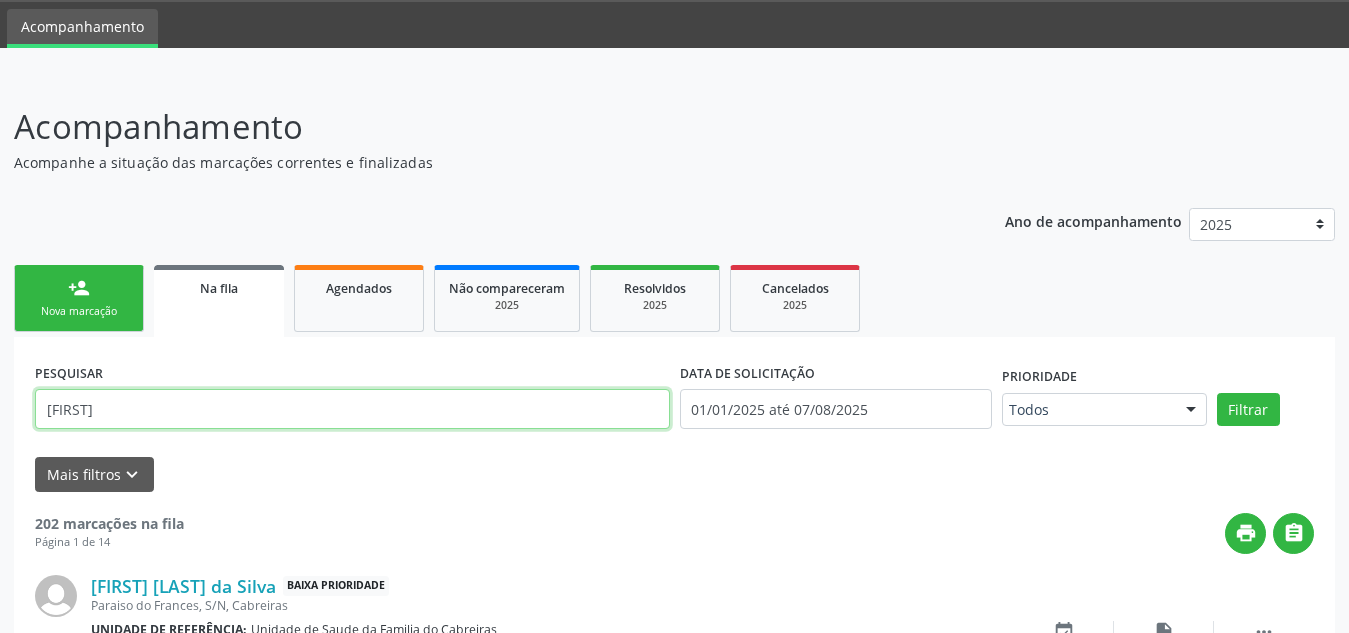 type on "[FIRST]" 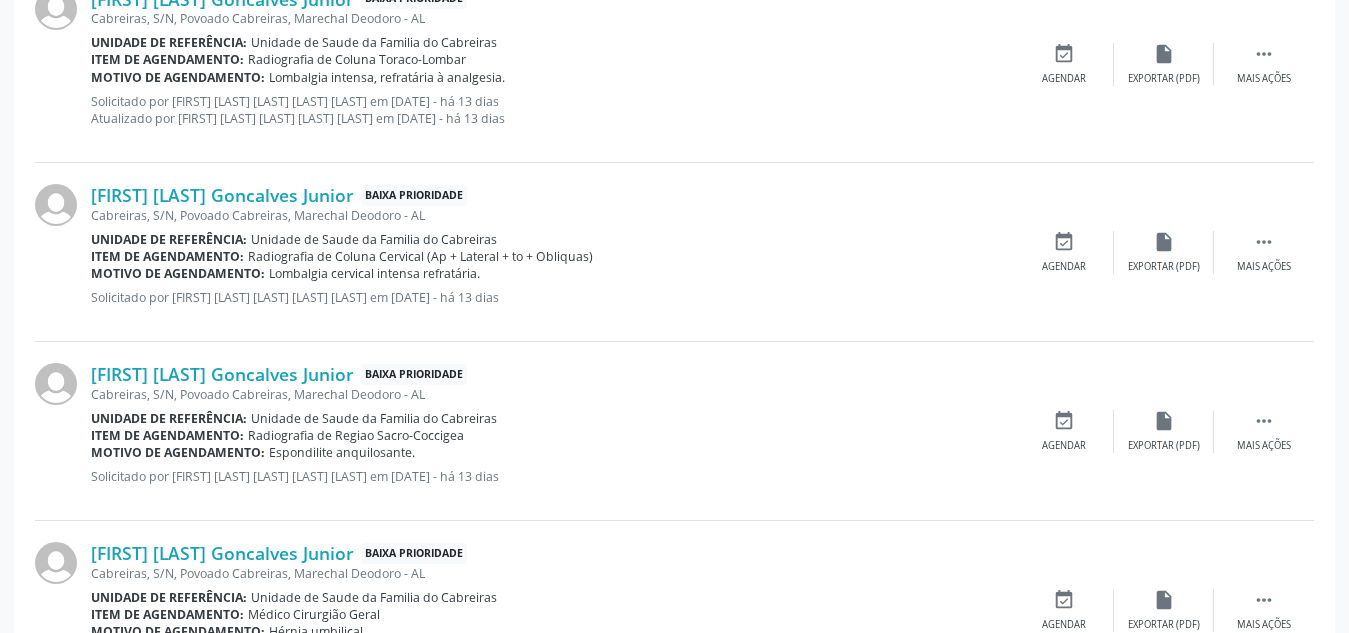 scroll, scrollTop: 947, scrollLeft: 0, axis: vertical 